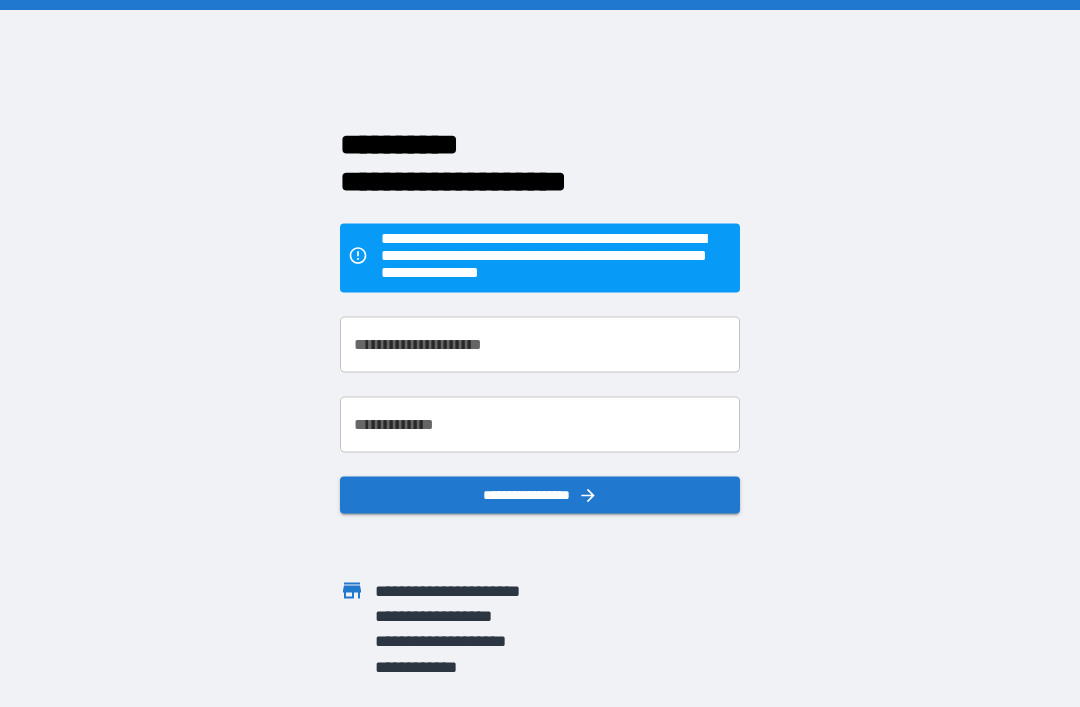 scroll, scrollTop: 64, scrollLeft: 0, axis: vertical 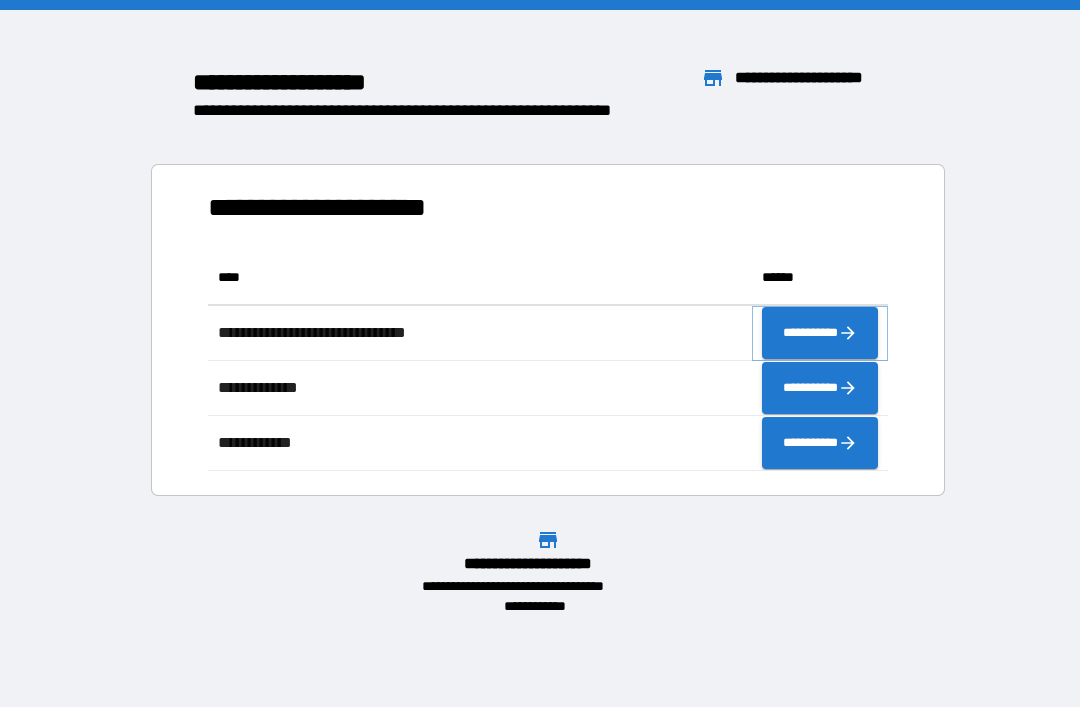 click on "**********" at bounding box center [820, 333] 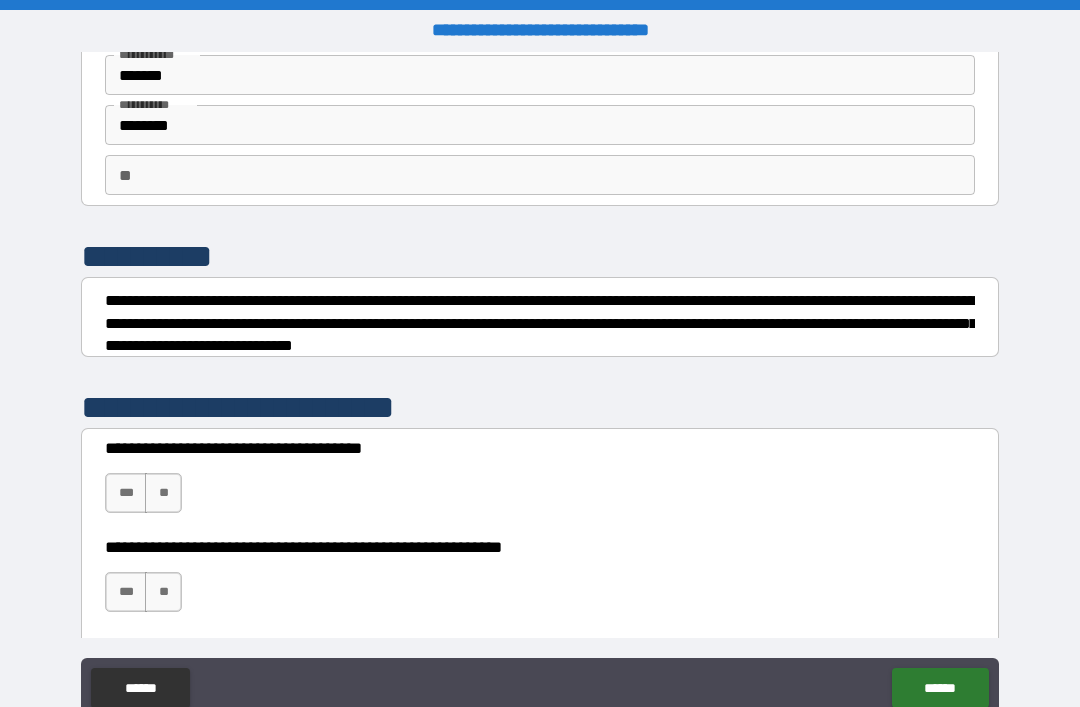scroll, scrollTop: 92, scrollLeft: 0, axis: vertical 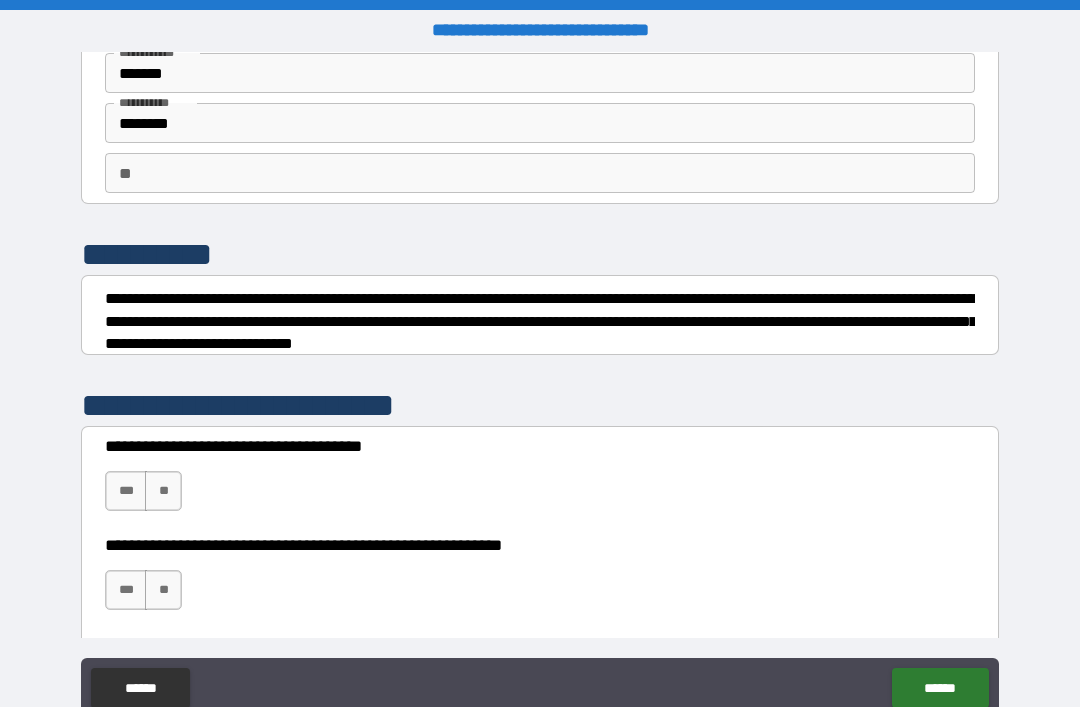 click on "**" at bounding box center [163, 491] 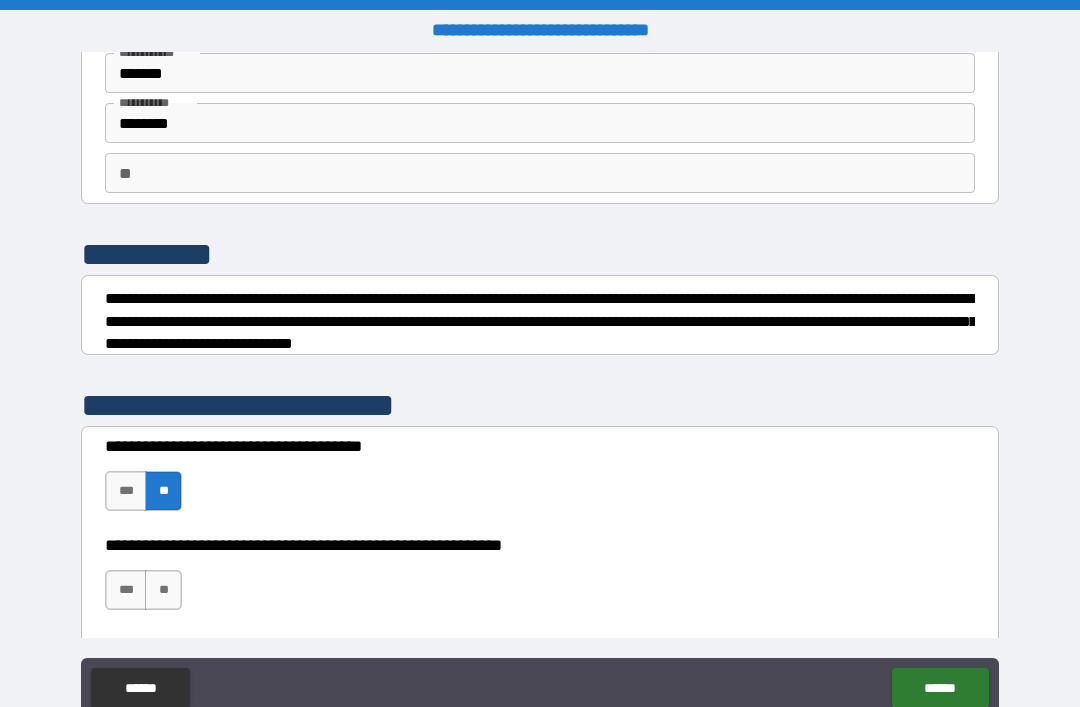 click on "***" at bounding box center (126, 590) 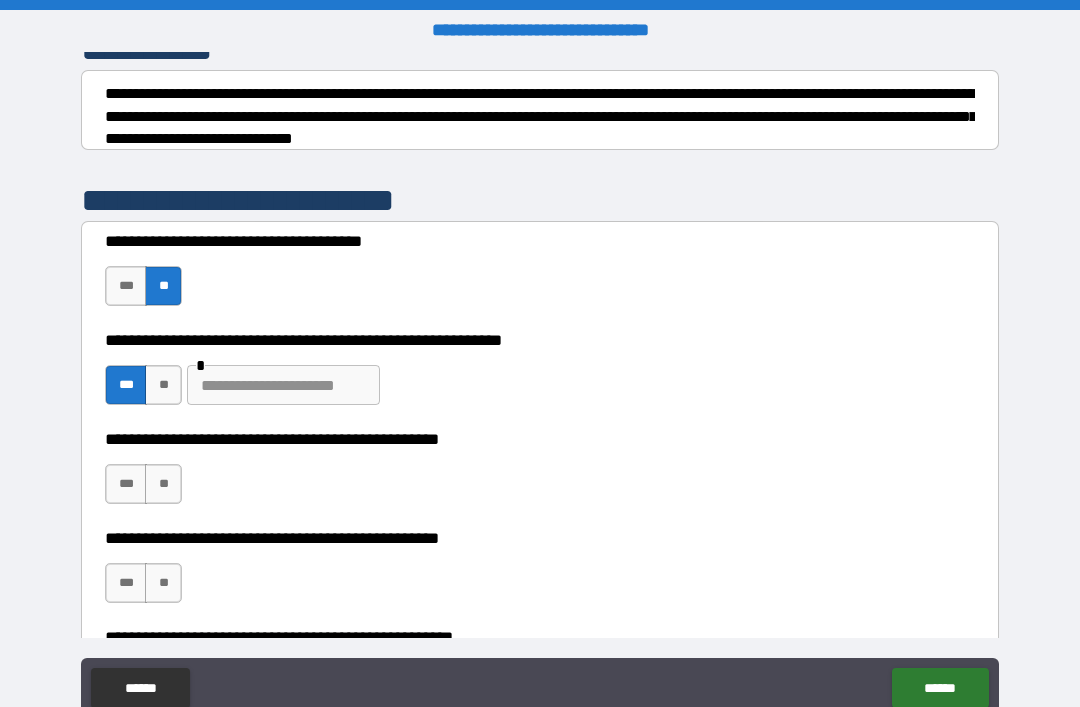 scroll, scrollTop: 300, scrollLeft: 0, axis: vertical 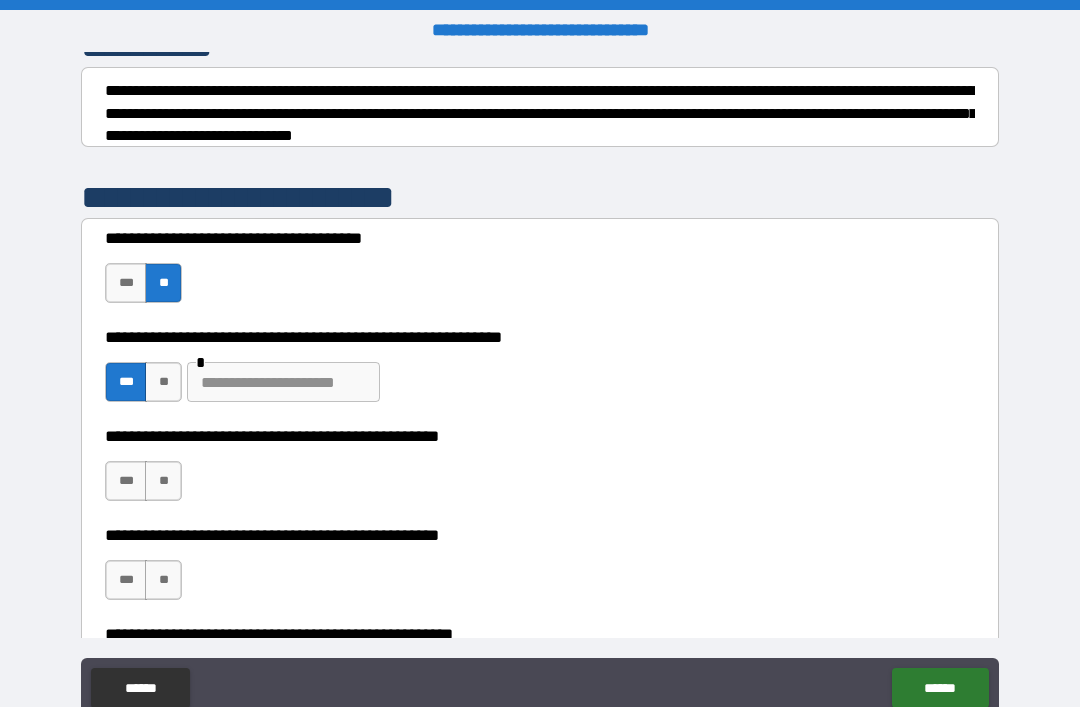 click at bounding box center (283, 382) 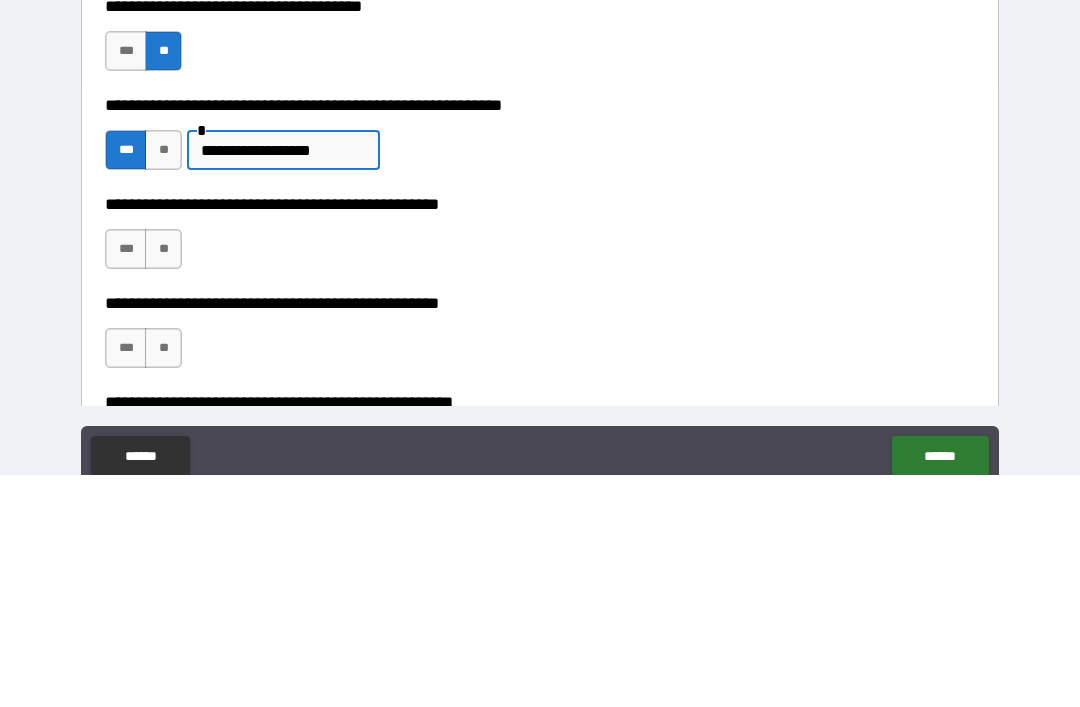 type on "**********" 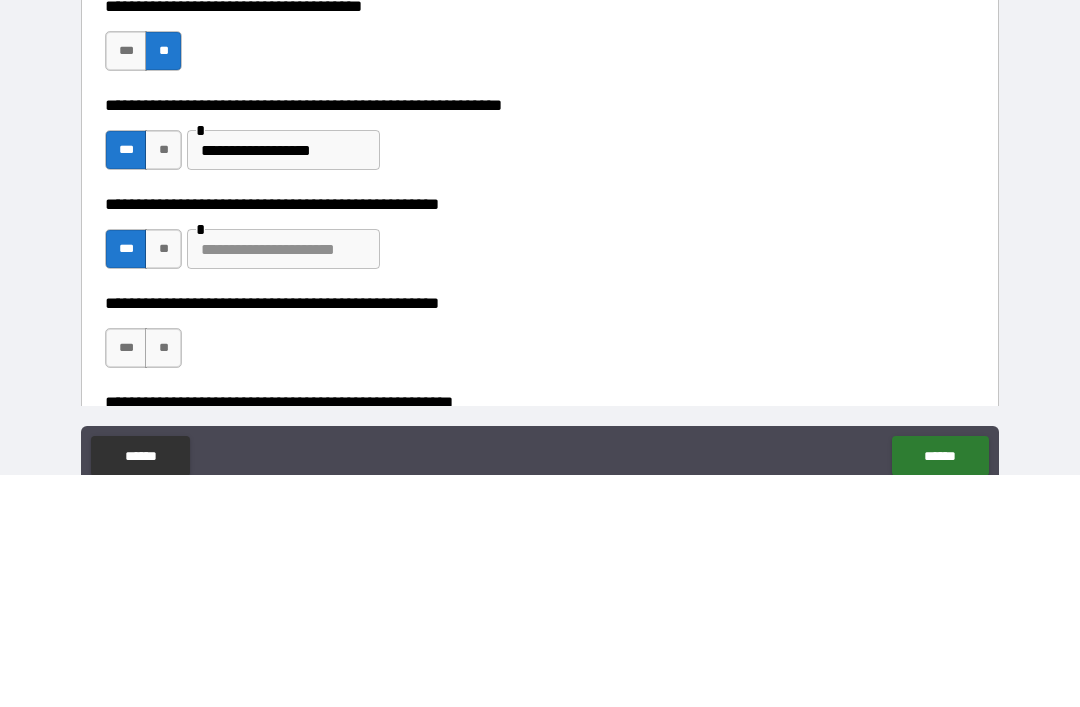 scroll, scrollTop: 64, scrollLeft: 0, axis: vertical 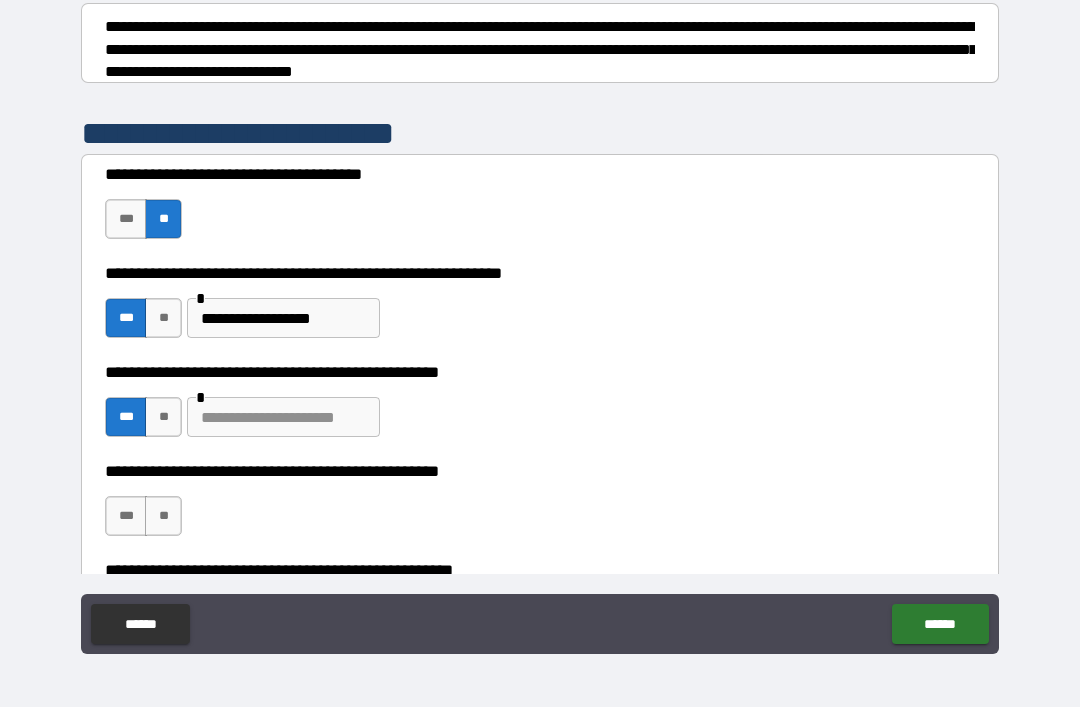 click on "***" at bounding box center (126, 516) 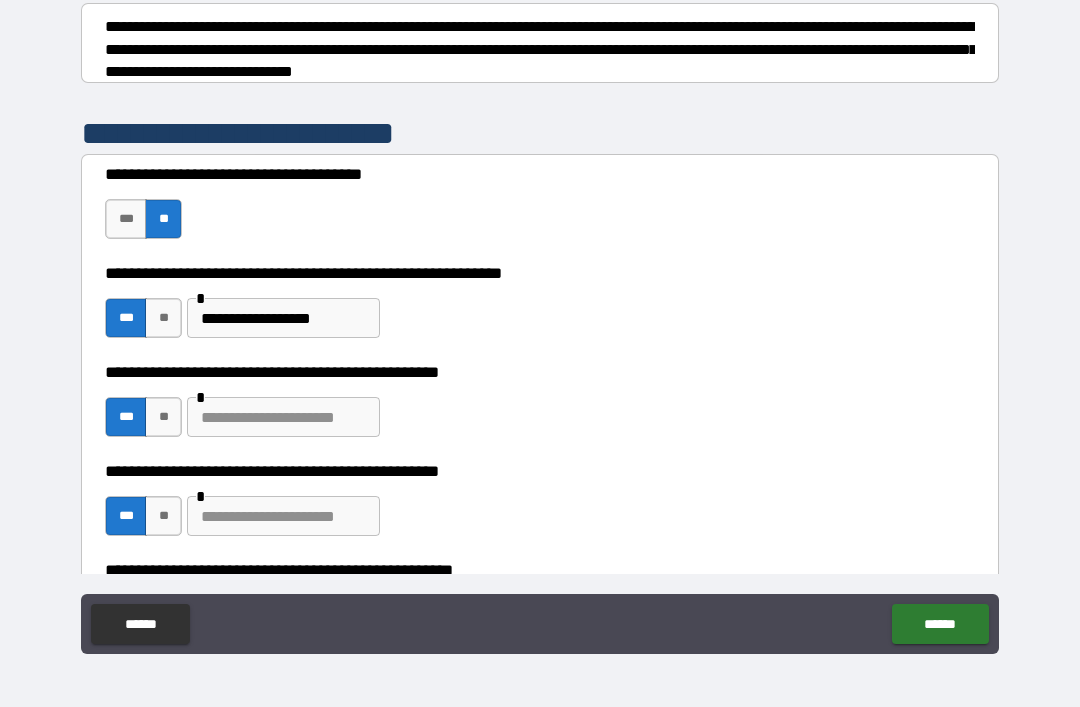 click at bounding box center [283, 516] 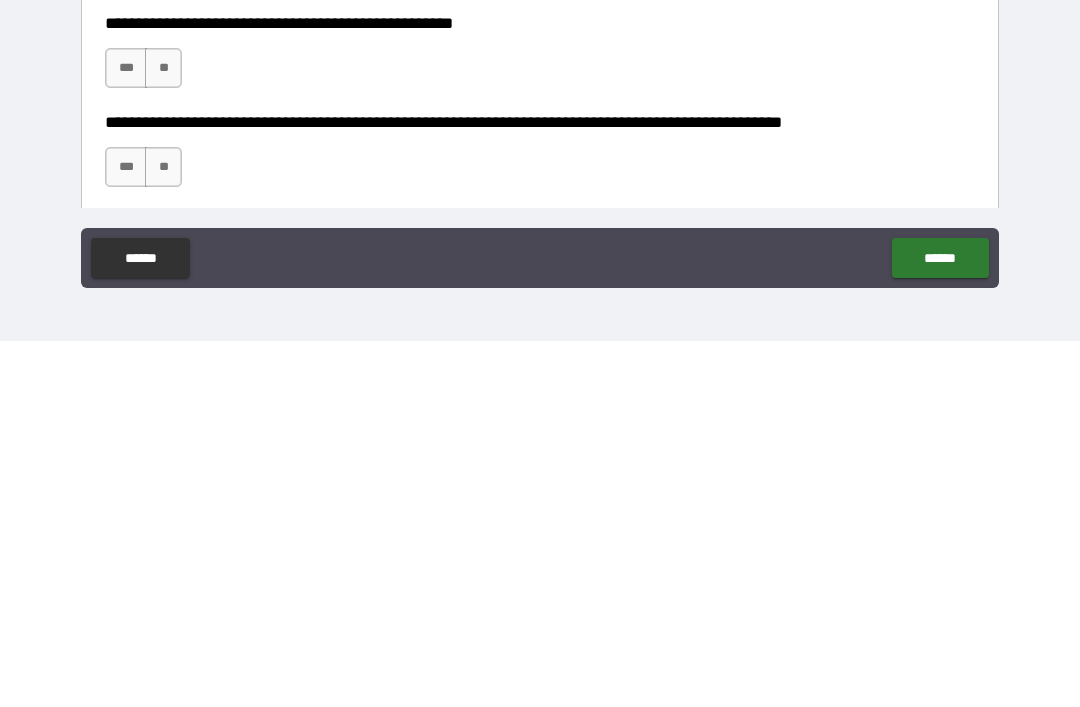 scroll, scrollTop: 480, scrollLeft: 0, axis: vertical 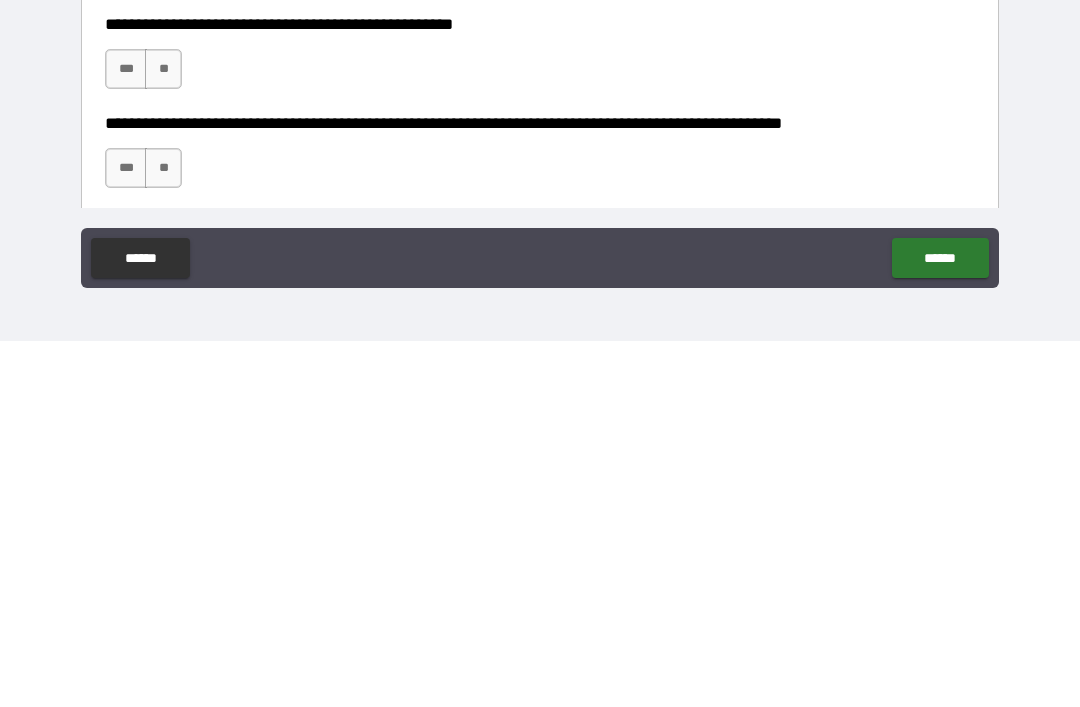 type on "**********" 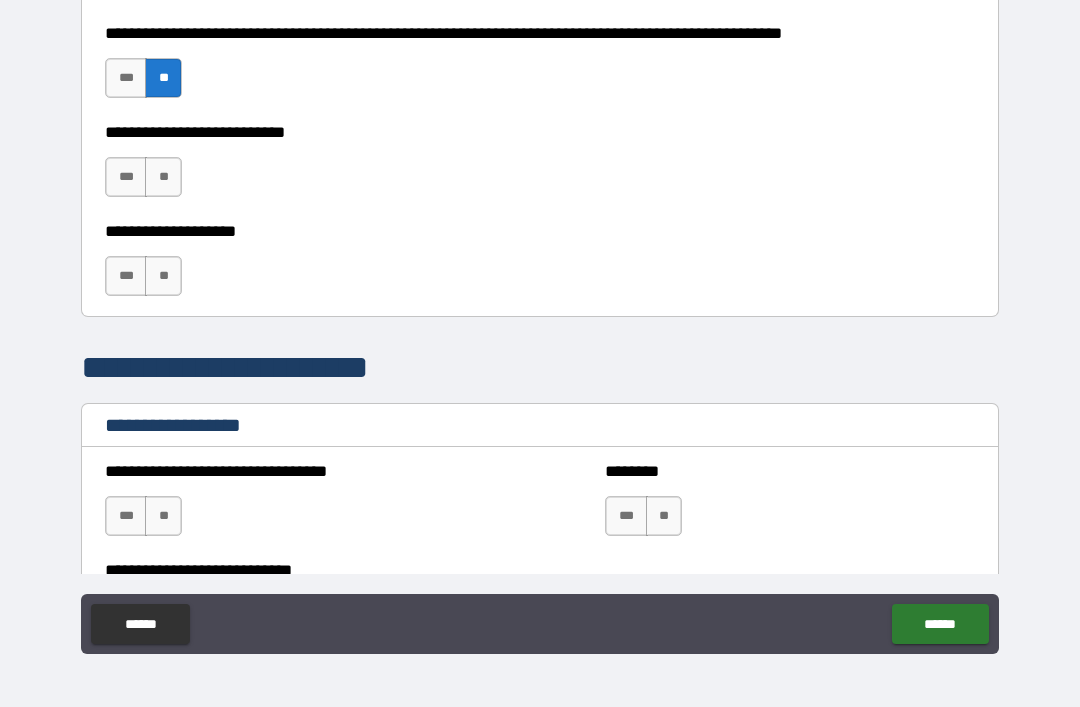 scroll, scrollTop: 927, scrollLeft: 0, axis: vertical 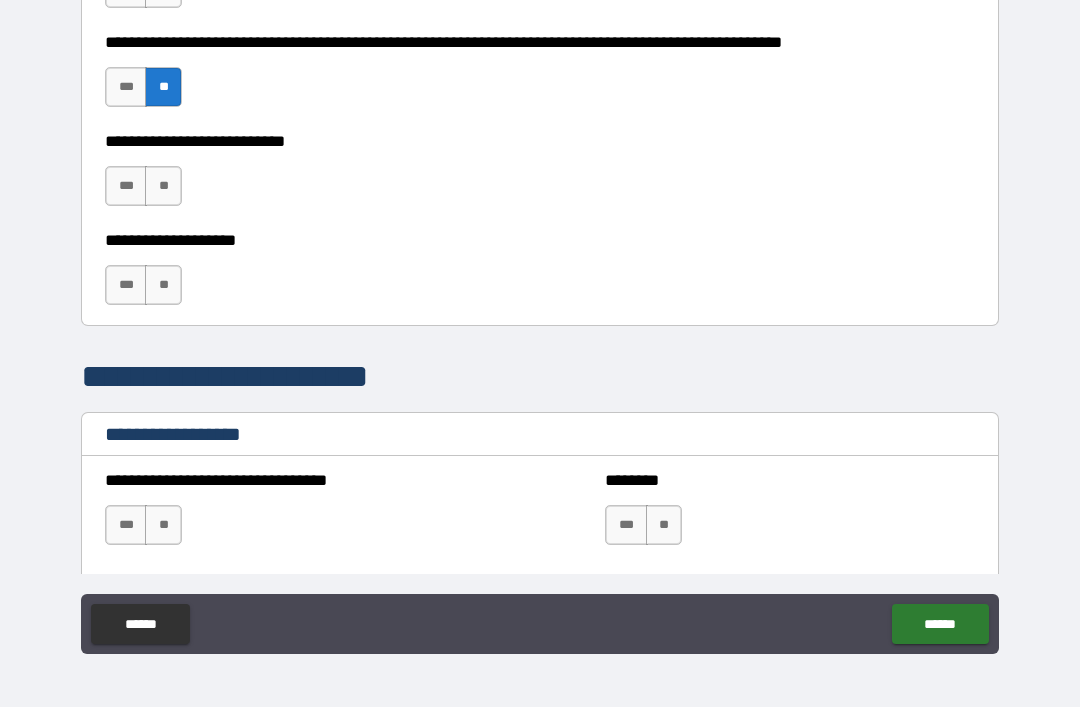 click on "**" at bounding box center (163, 186) 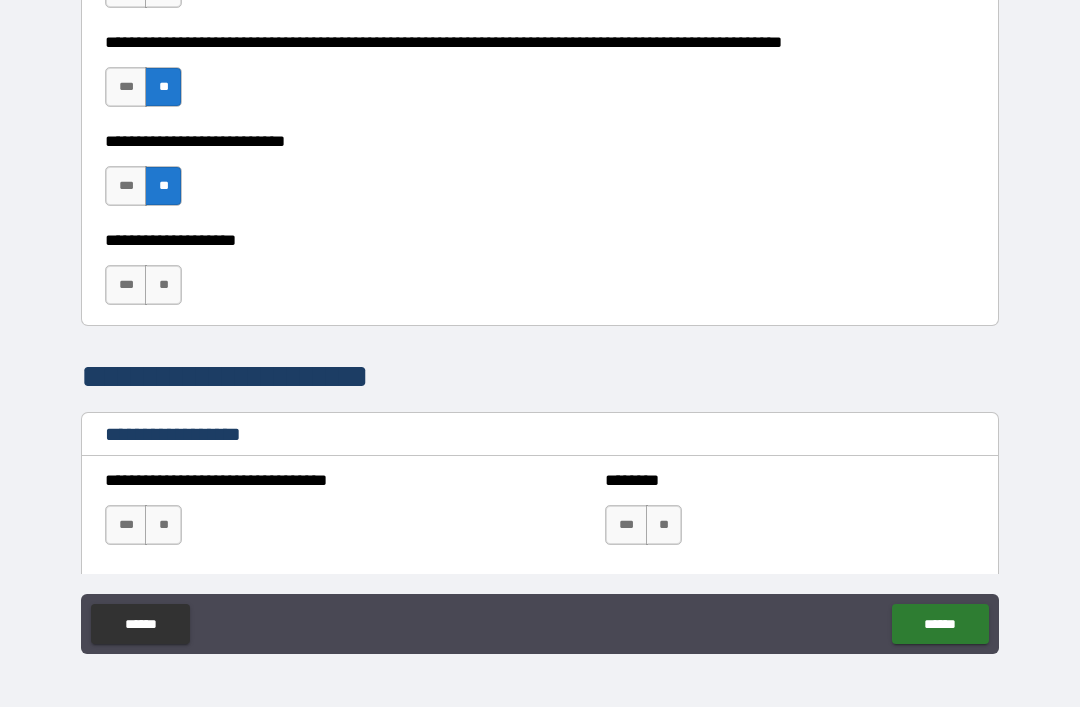 click on "**" at bounding box center [163, 285] 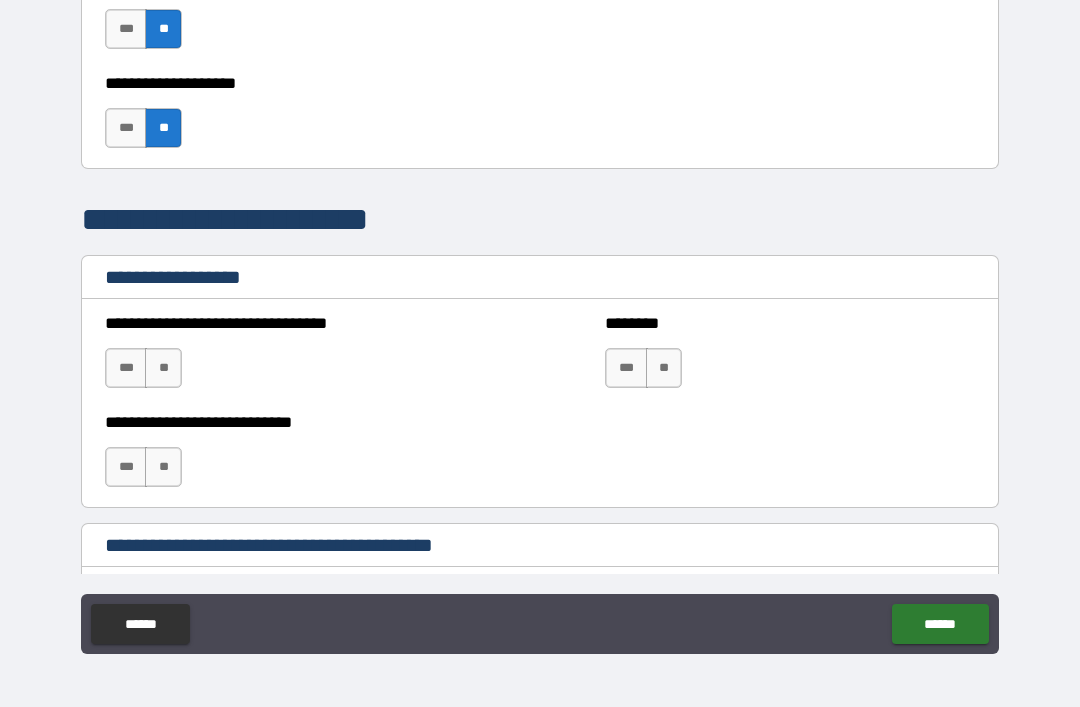 scroll, scrollTop: 1087, scrollLeft: 0, axis: vertical 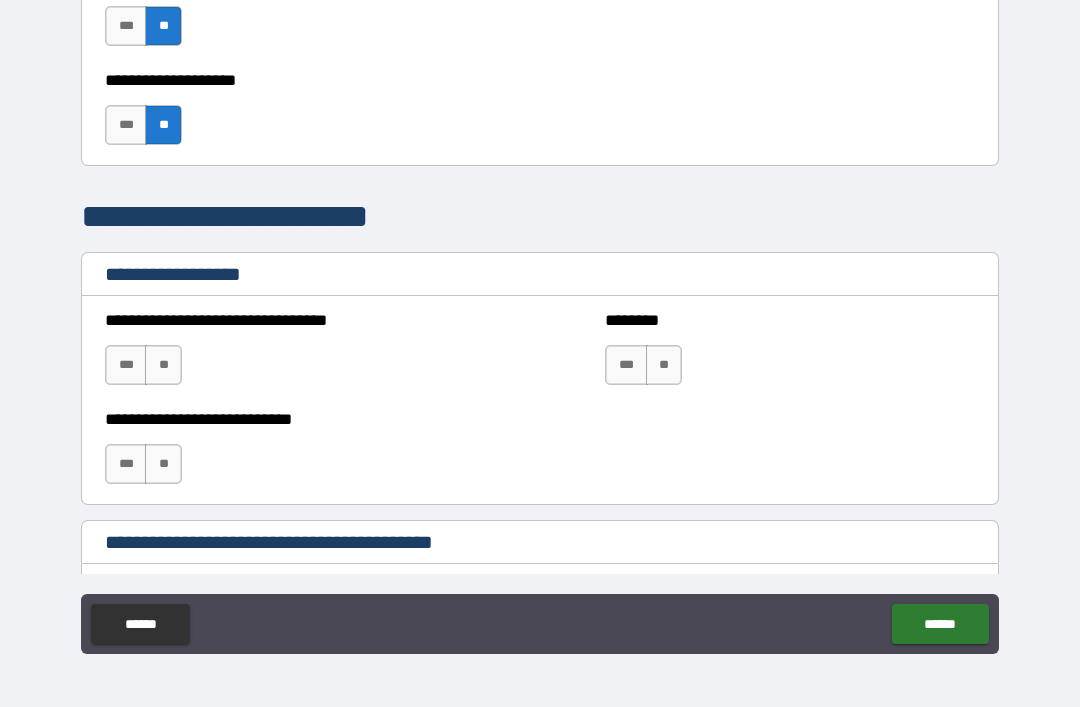 click on "**" at bounding box center [664, 365] 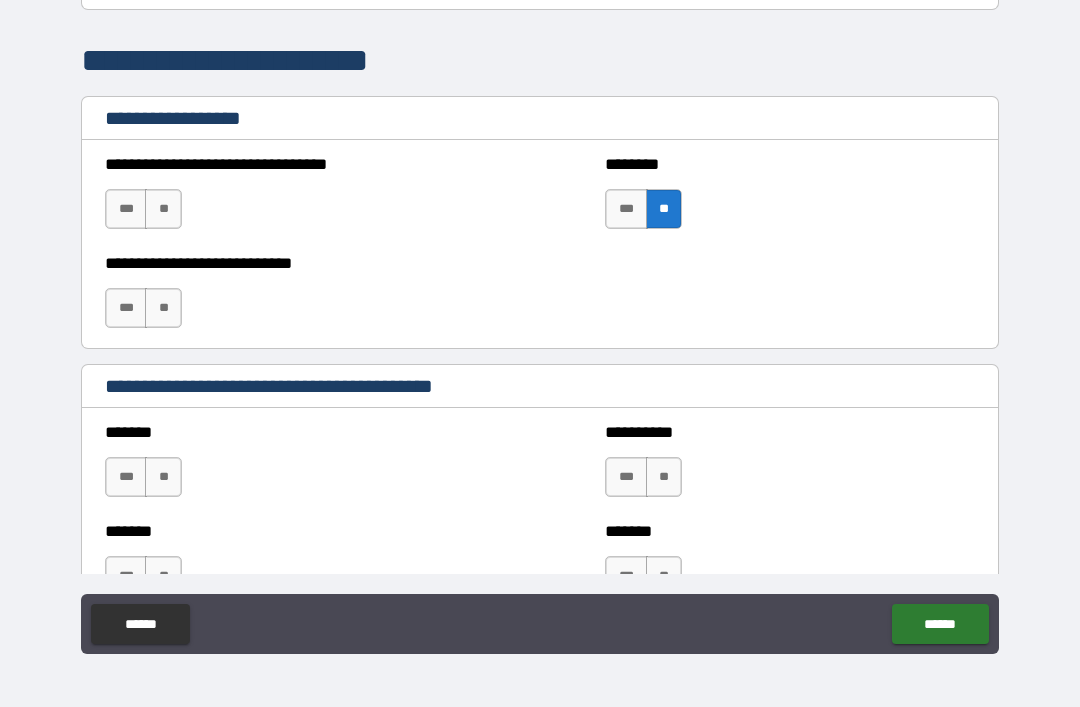 scroll, scrollTop: 1246, scrollLeft: 0, axis: vertical 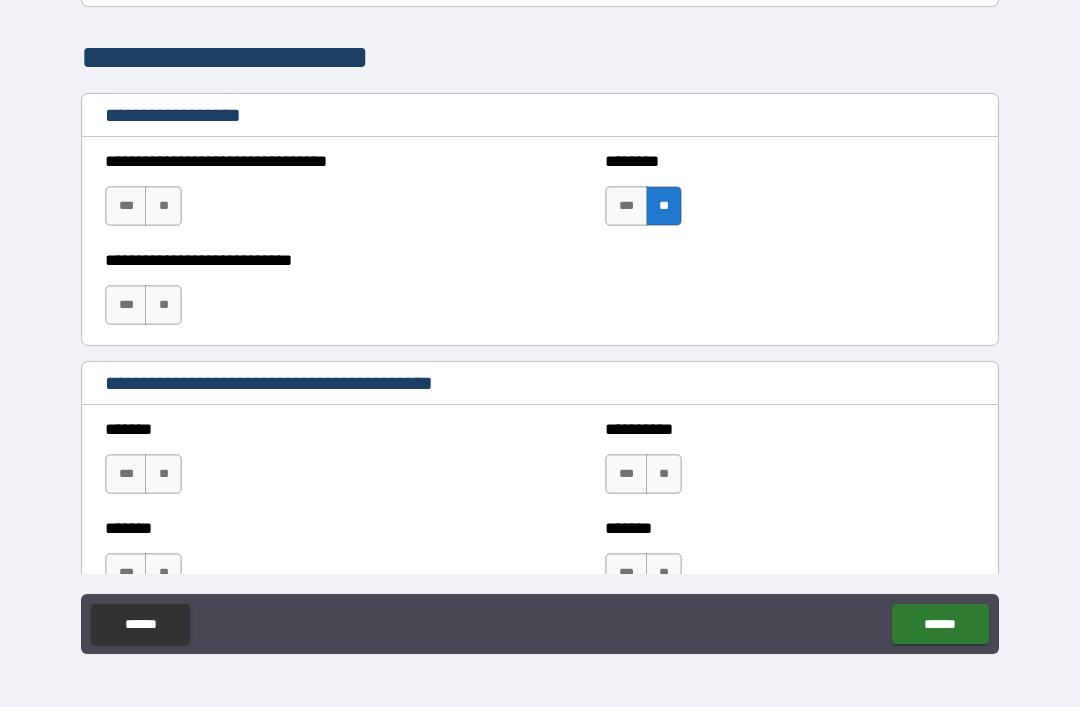 click on "**" at bounding box center (163, 305) 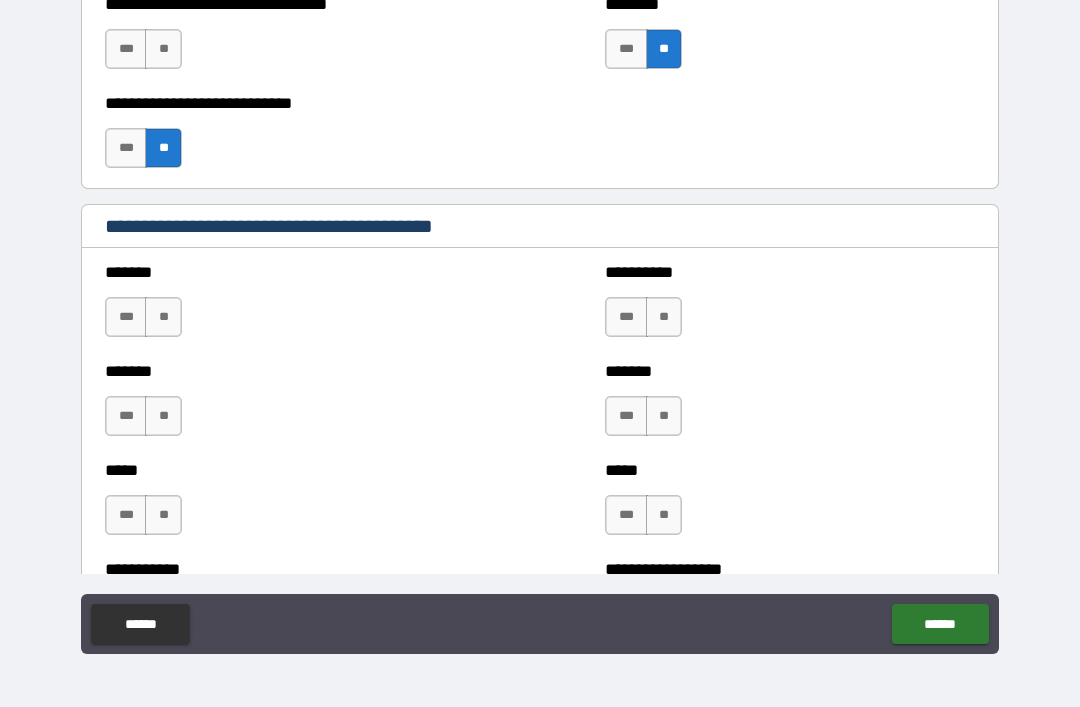 scroll, scrollTop: 1415, scrollLeft: 0, axis: vertical 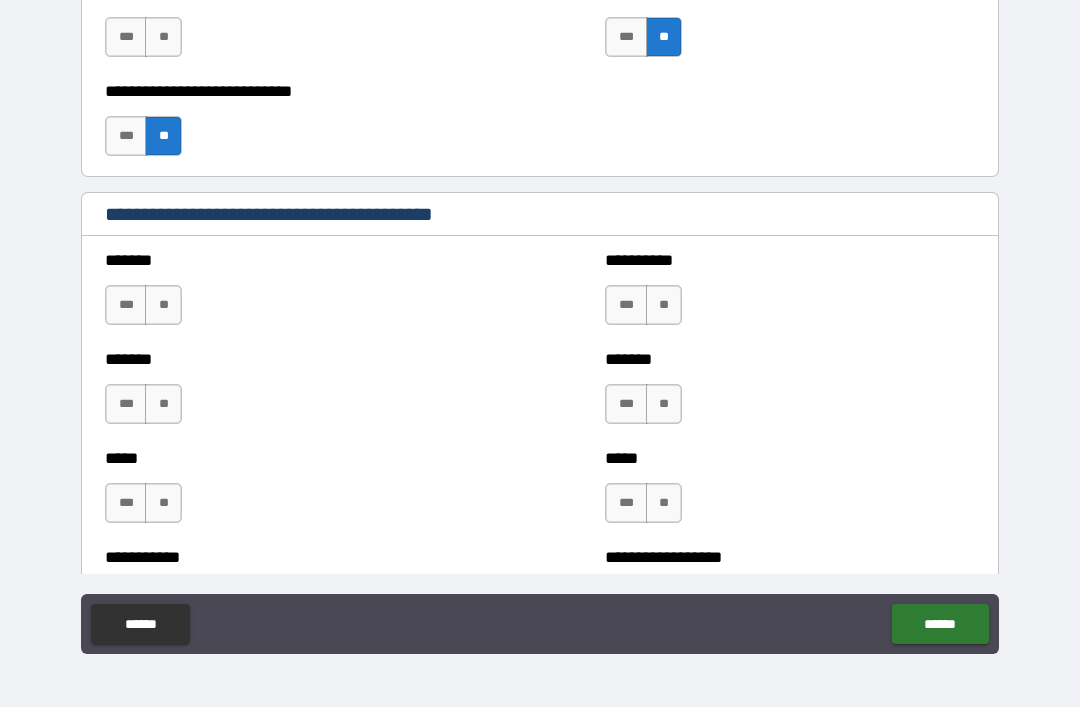 click on "**" at bounding box center (163, 305) 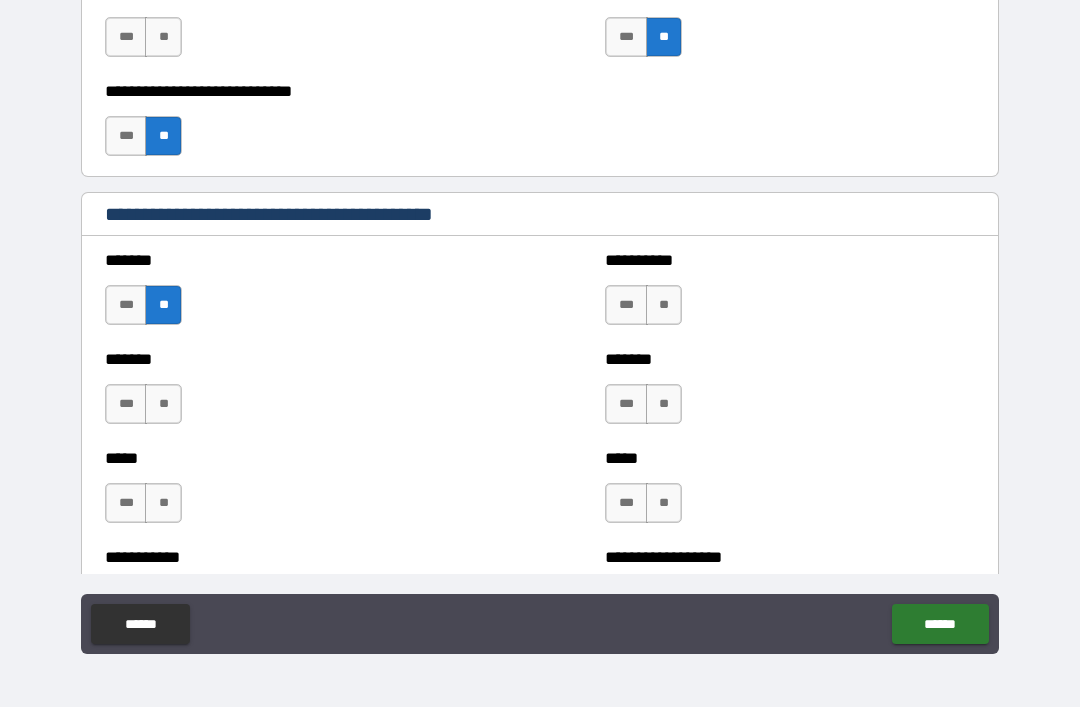 click on "**" at bounding box center [163, 404] 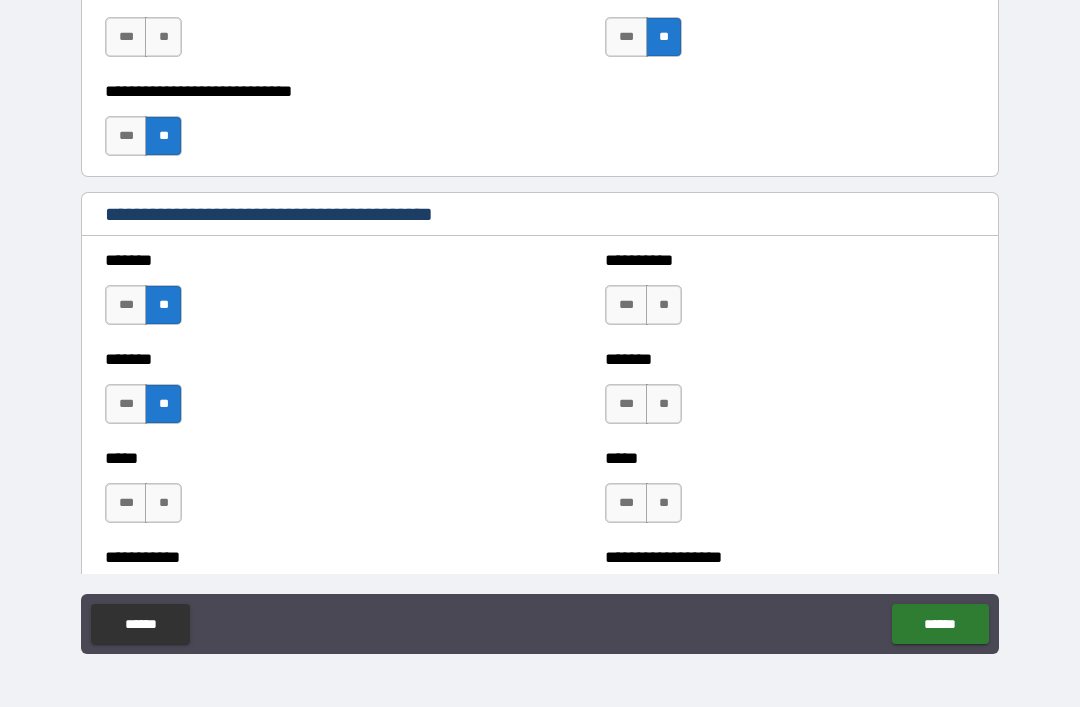 click on "**" at bounding box center (163, 503) 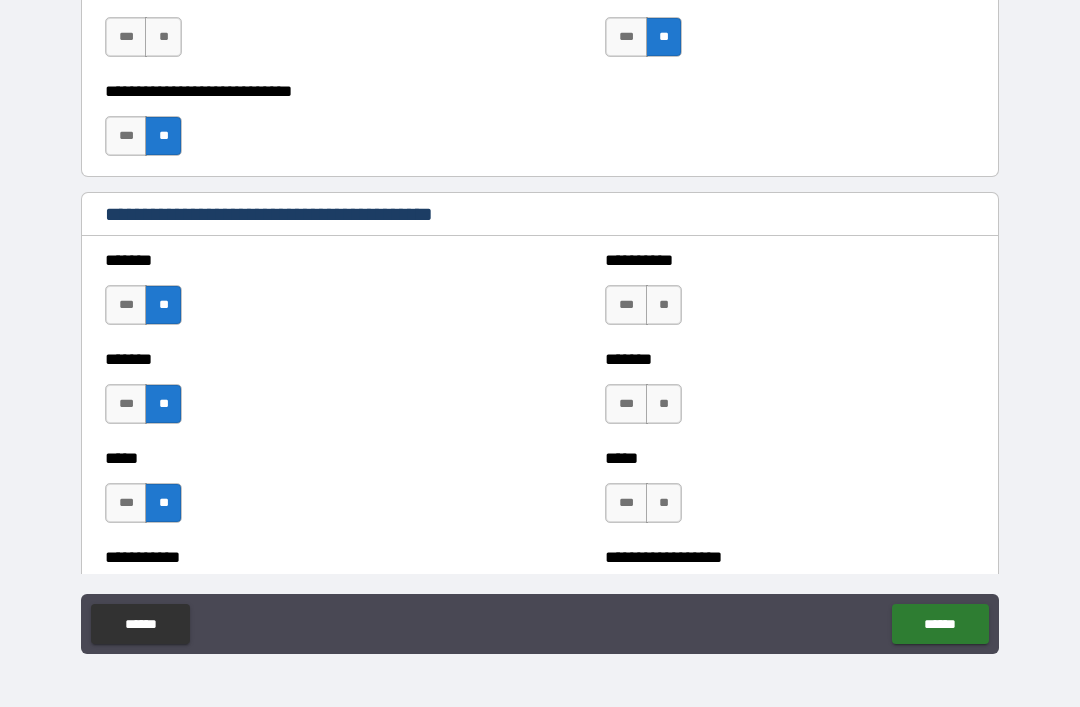 click on "**" at bounding box center [664, 503] 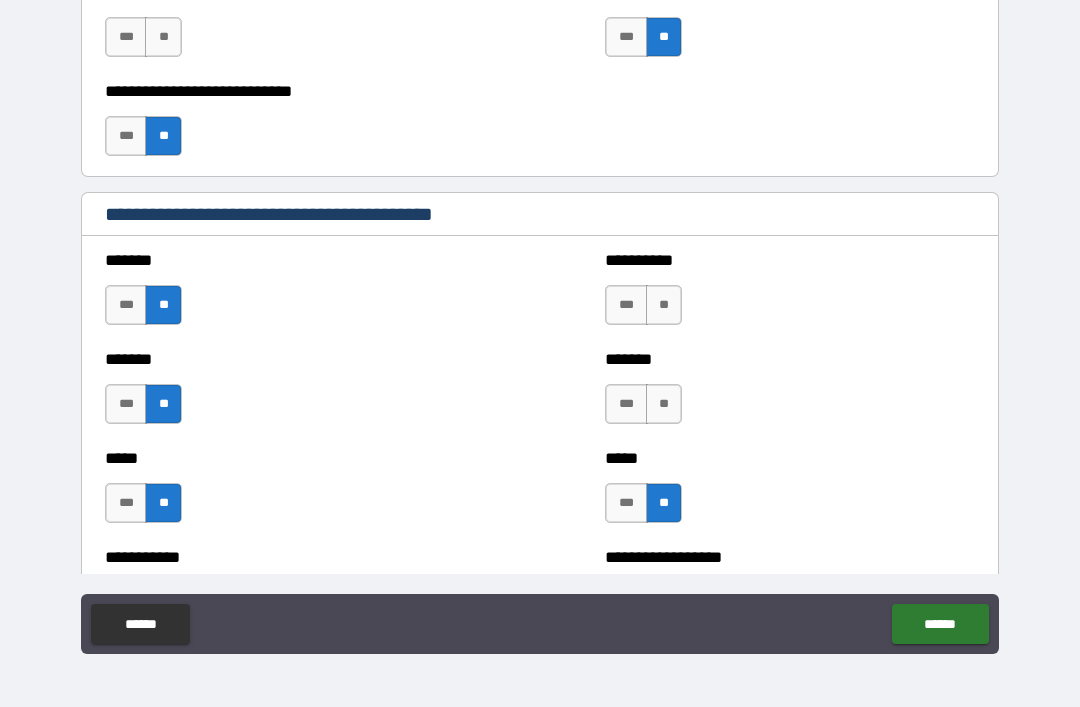 click on "**" at bounding box center [664, 404] 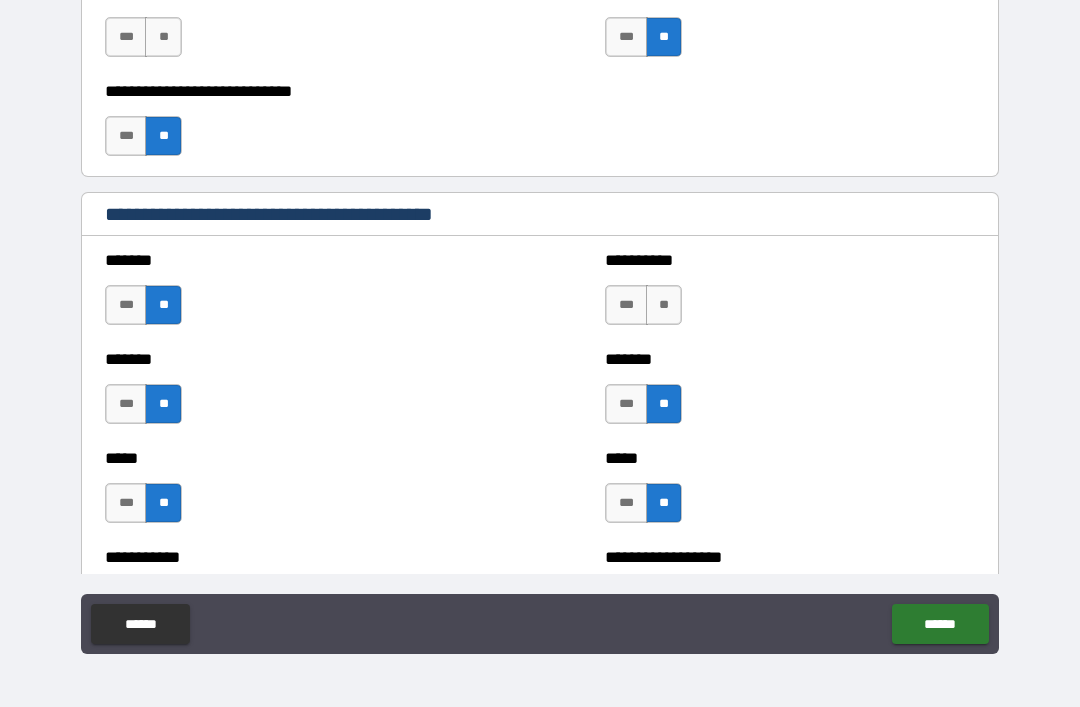 click on "**" at bounding box center (664, 305) 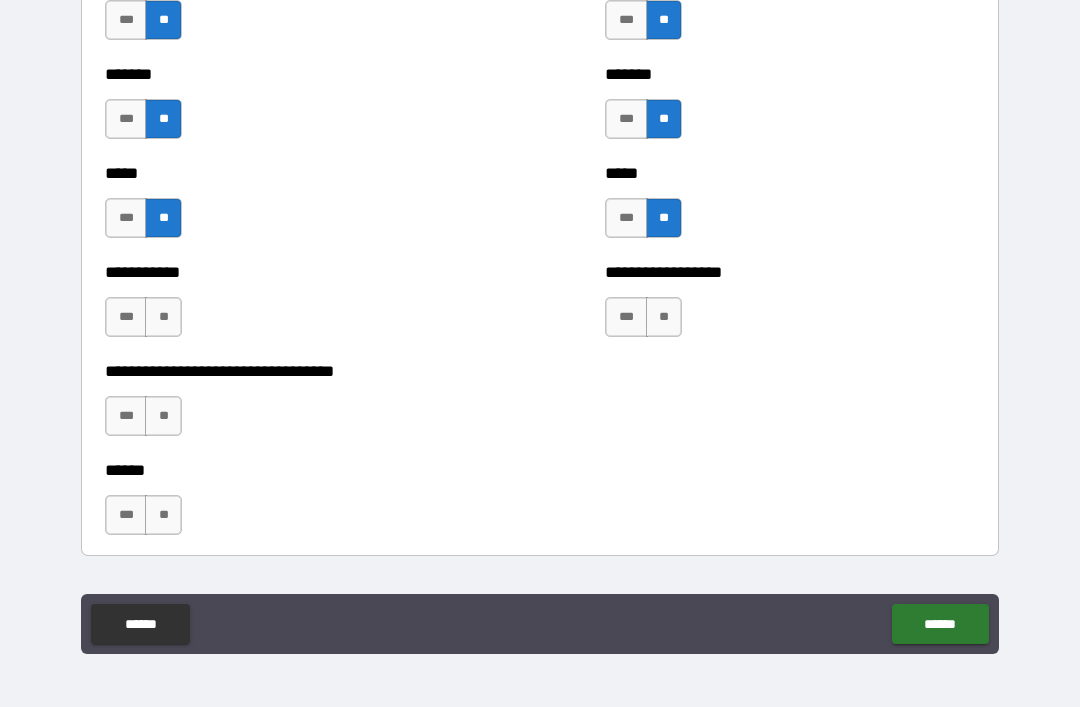 scroll, scrollTop: 1705, scrollLeft: 0, axis: vertical 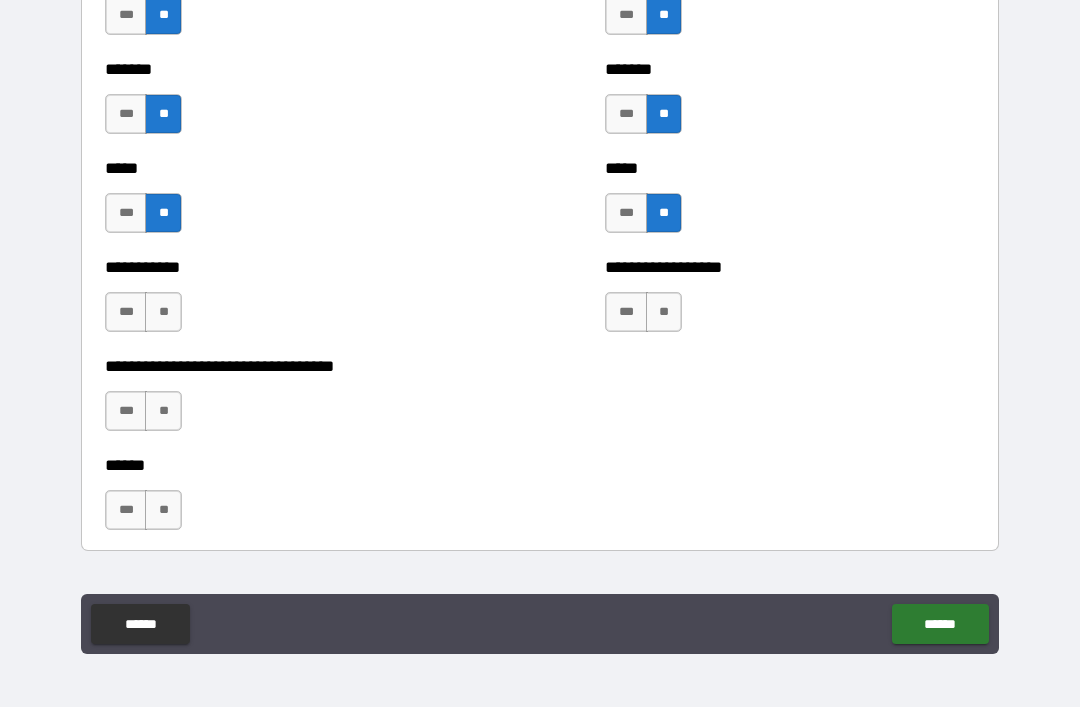 click on "**" at bounding box center [163, 312] 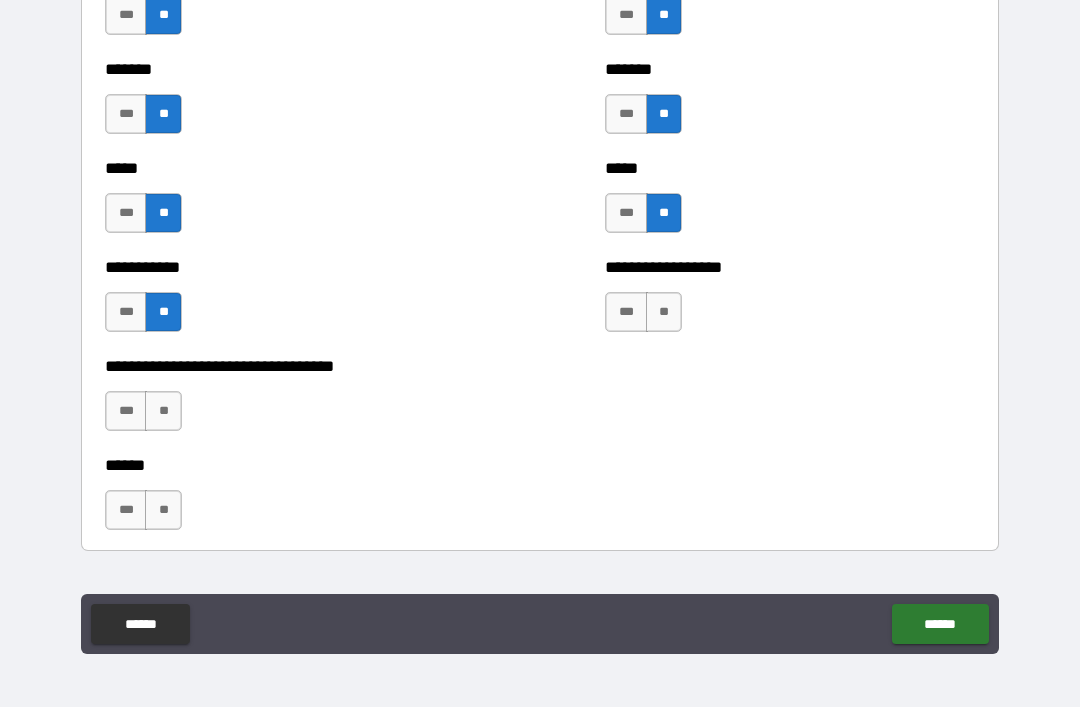 click on "**" at bounding box center [664, 312] 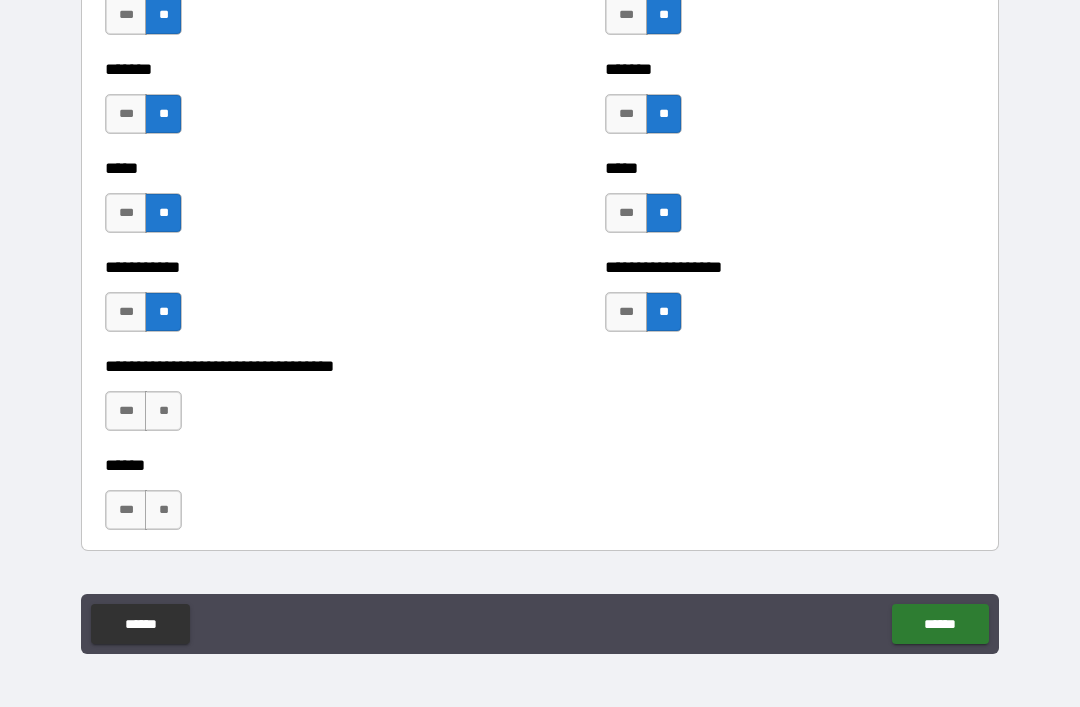 click on "**" at bounding box center (163, 411) 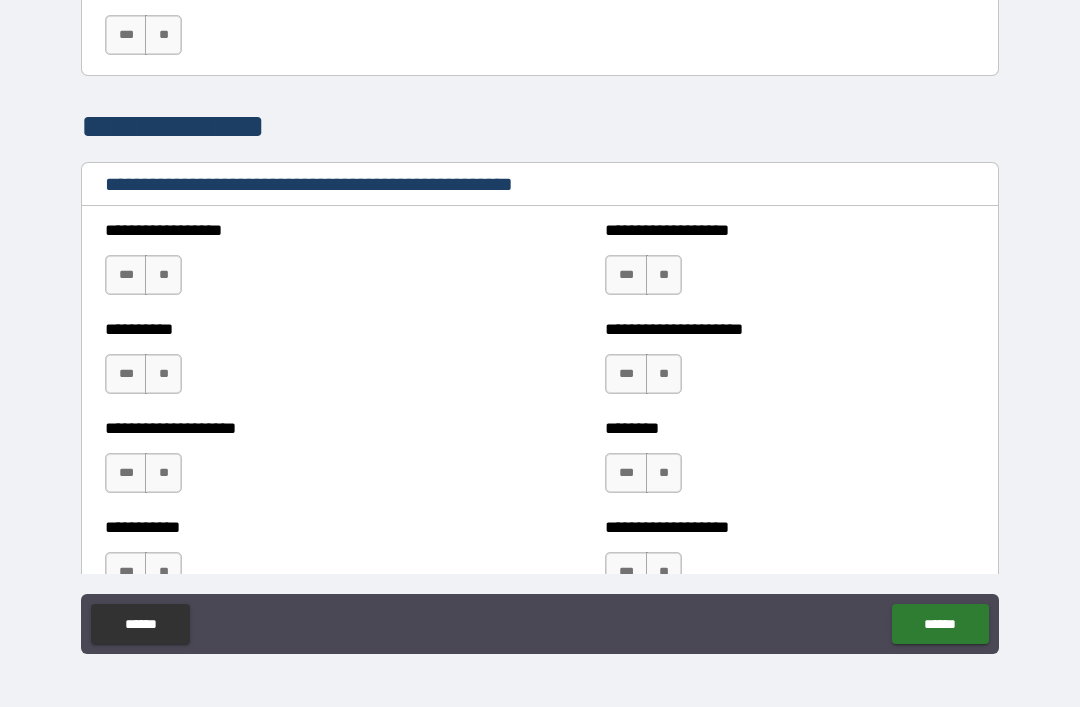 scroll, scrollTop: 2179, scrollLeft: 0, axis: vertical 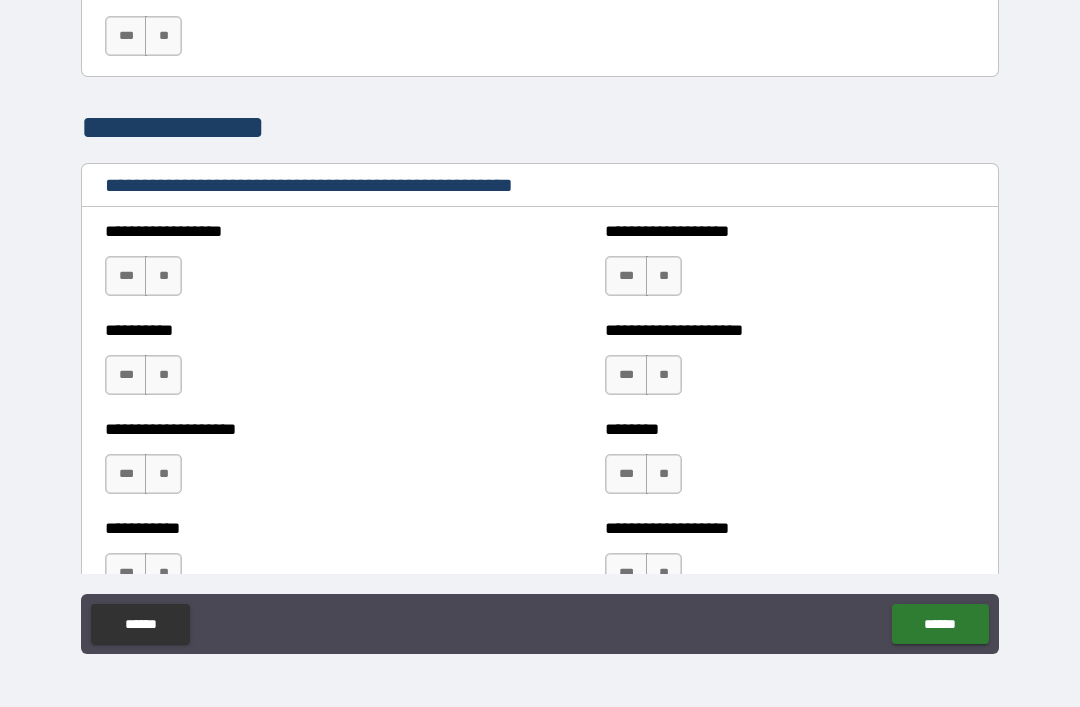 click on "***" at bounding box center (126, 276) 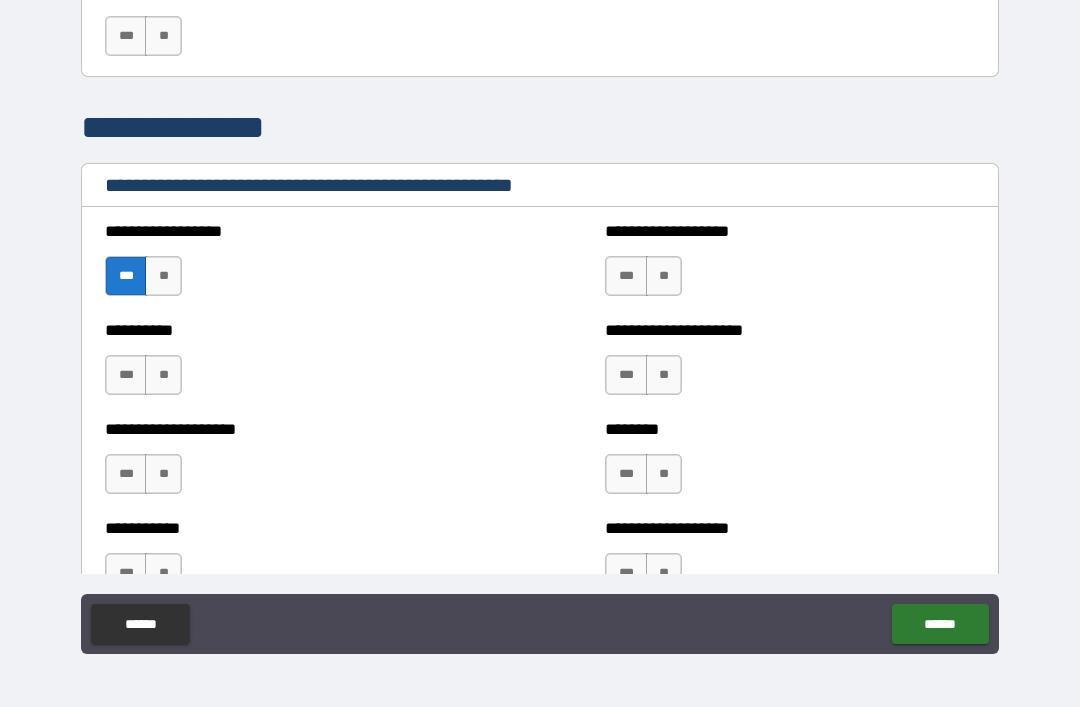 click on "**" at bounding box center [664, 276] 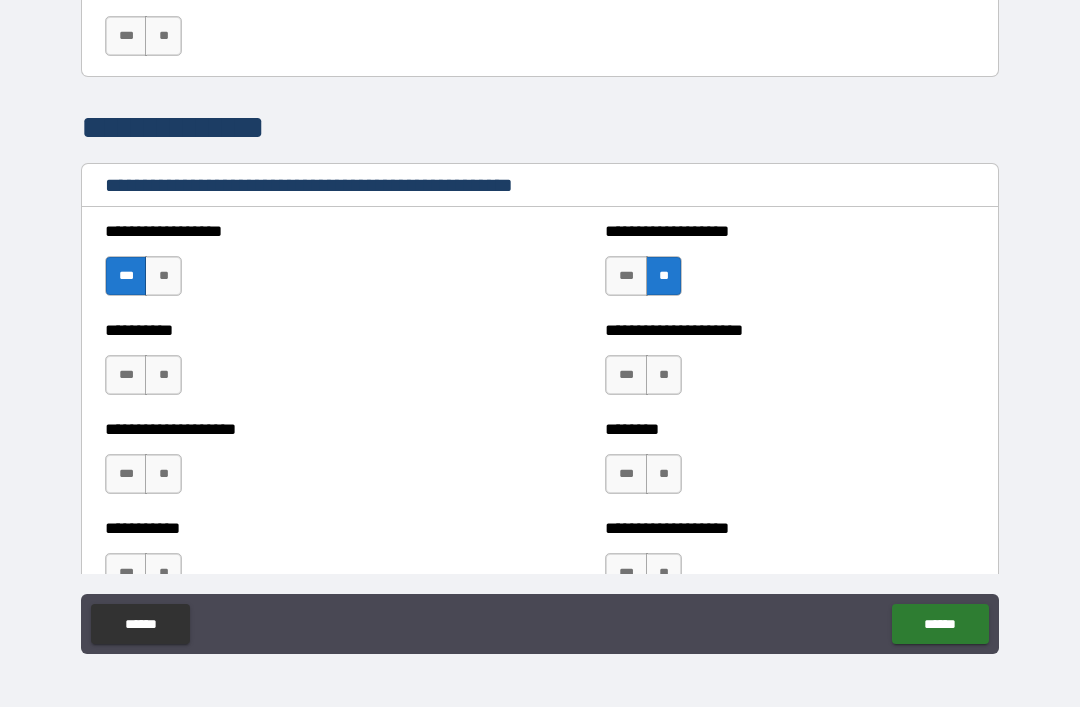 click on "**" at bounding box center (163, 474) 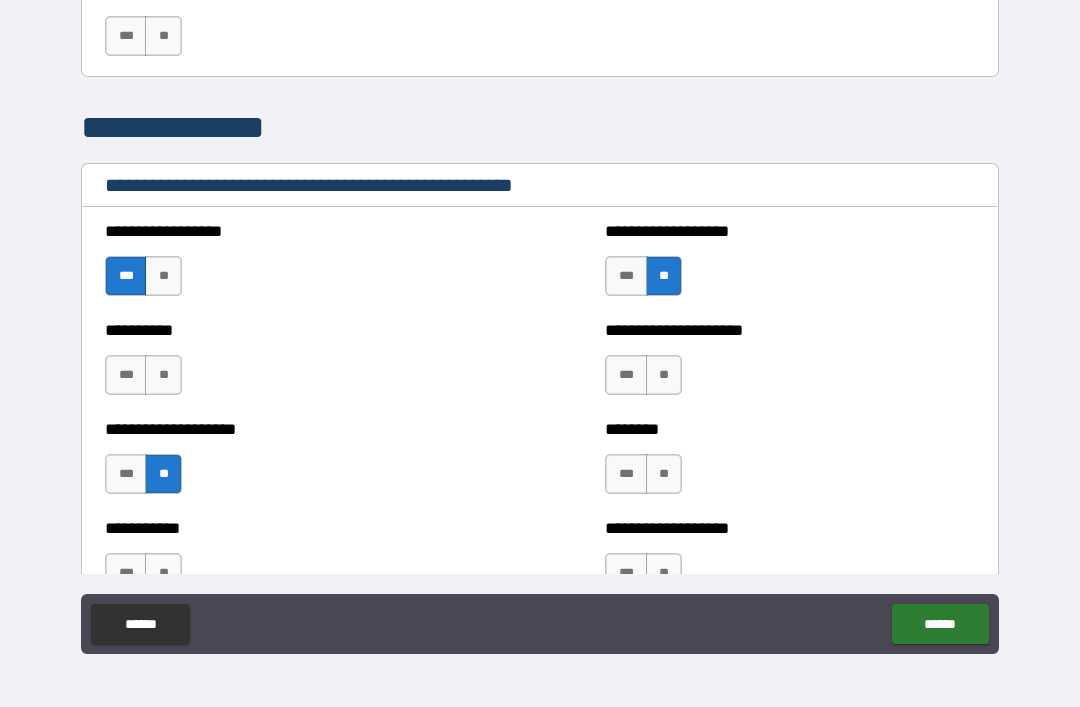 click on "**" at bounding box center (163, 375) 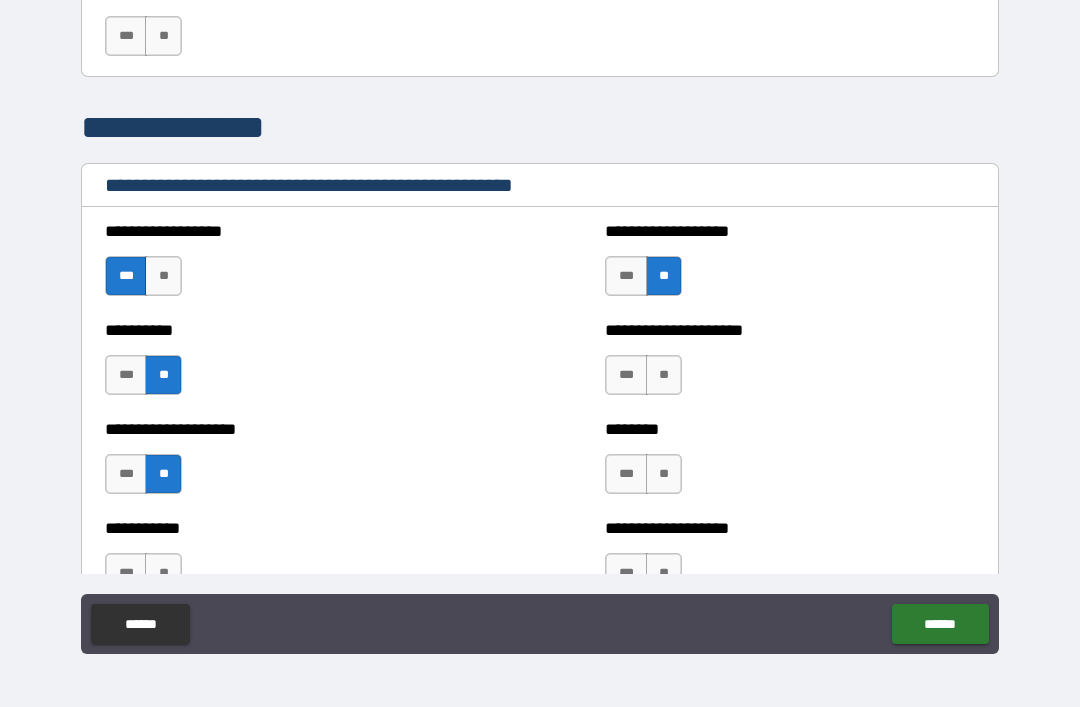 click on "***" at bounding box center [626, 474] 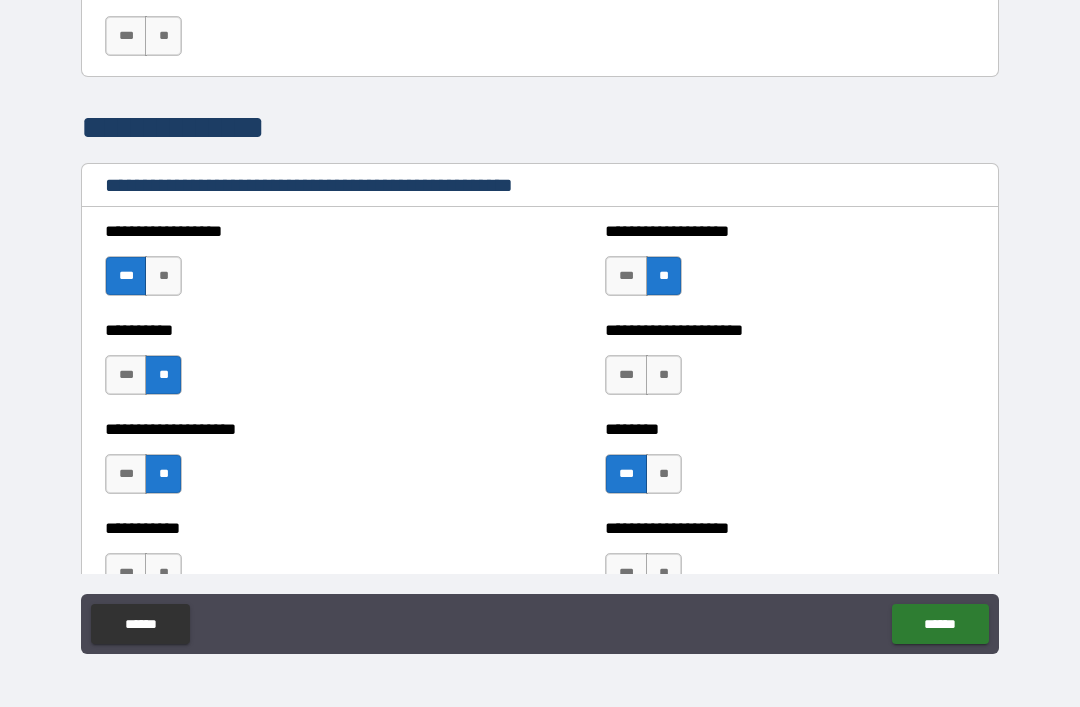 click on "**" at bounding box center (664, 375) 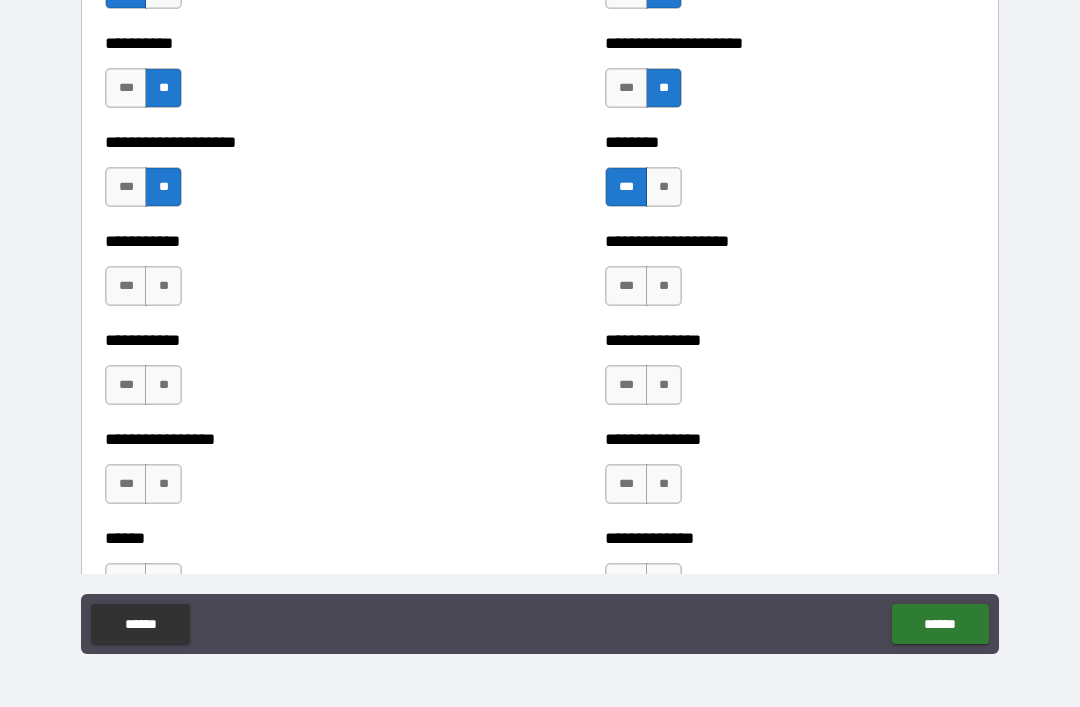 scroll, scrollTop: 2458, scrollLeft: 0, axis: vertical 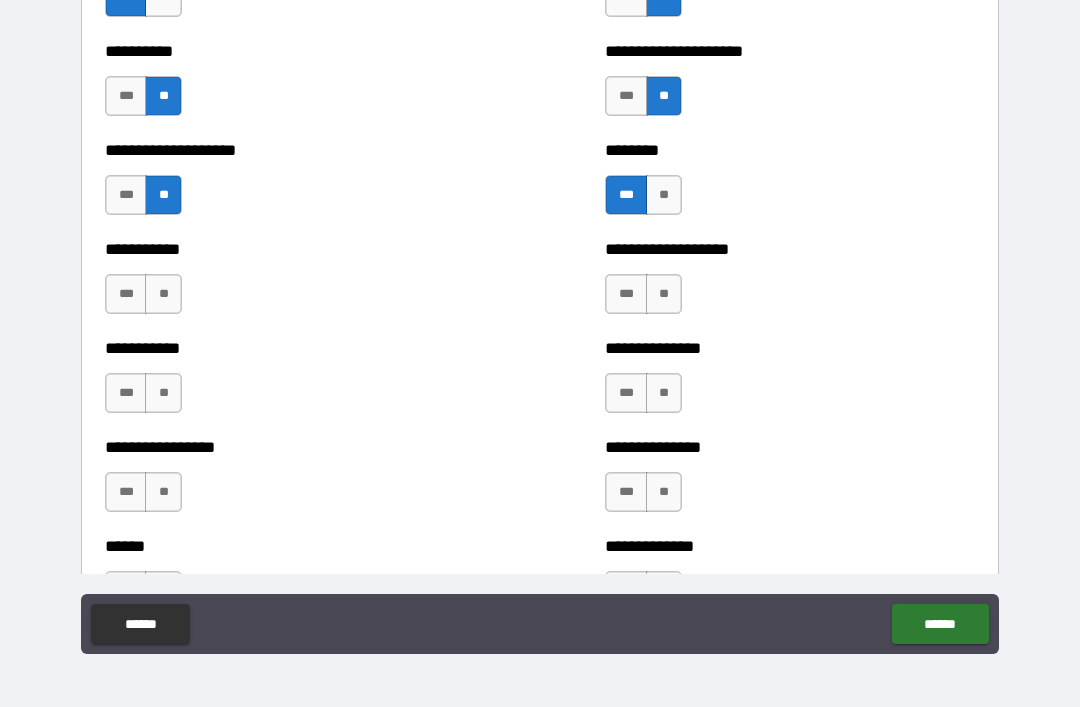 click on "**" at bounding box center (163, 294) 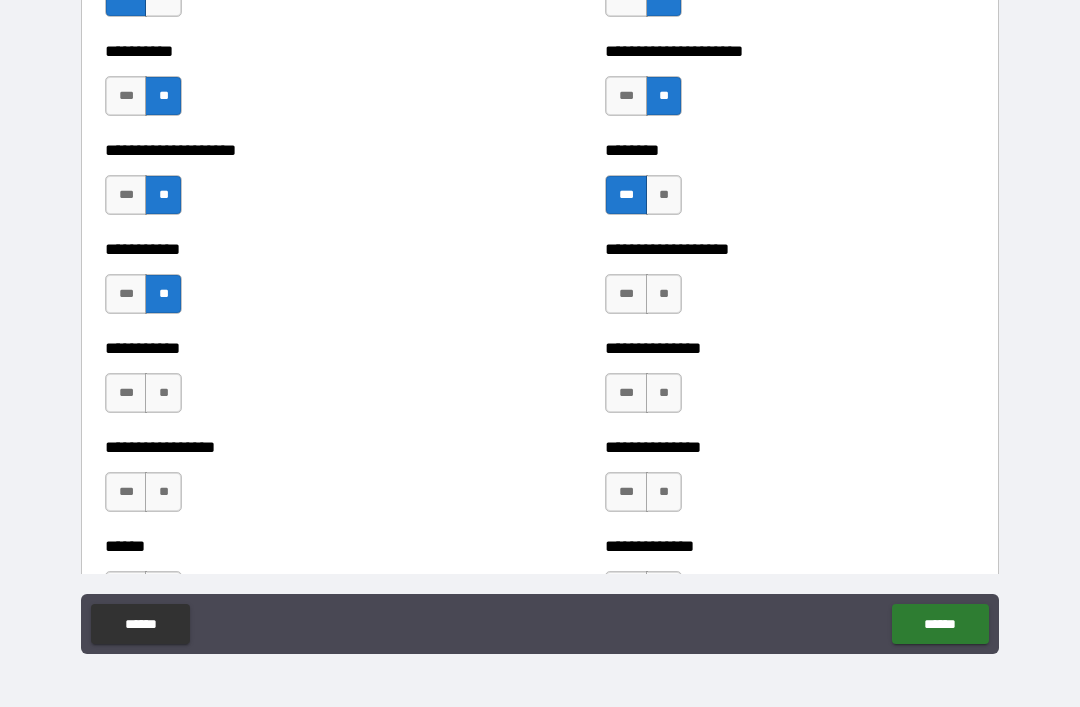 click on "**" at bounding box center [664, 294] 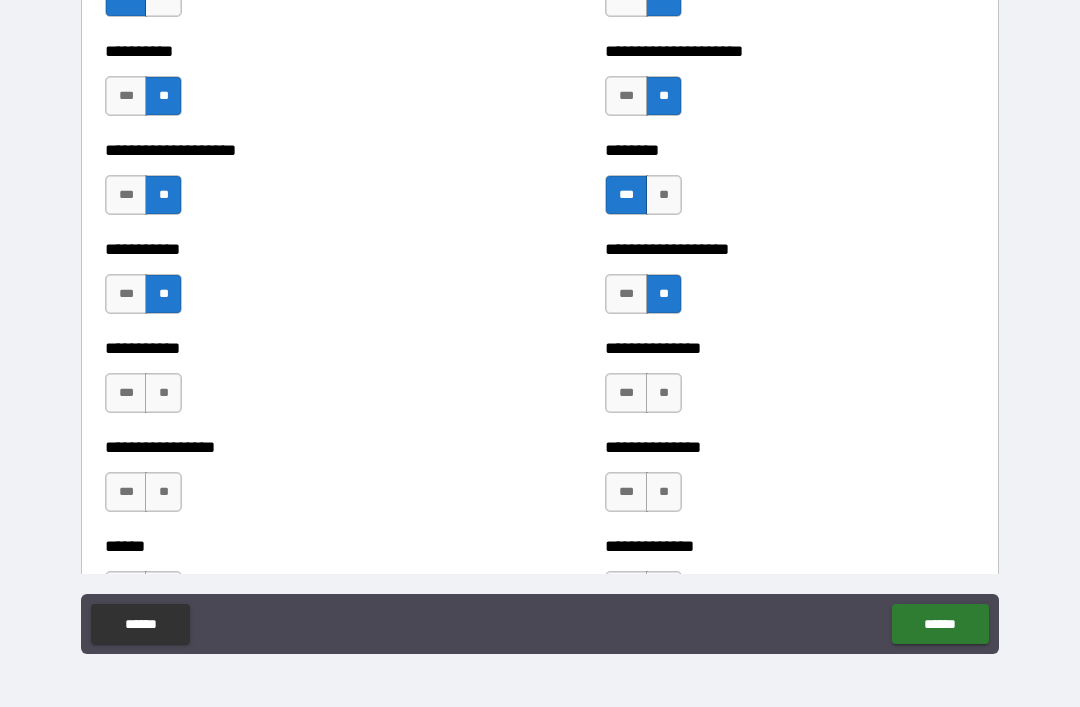 click on "**" at bounding box center [163, 393] 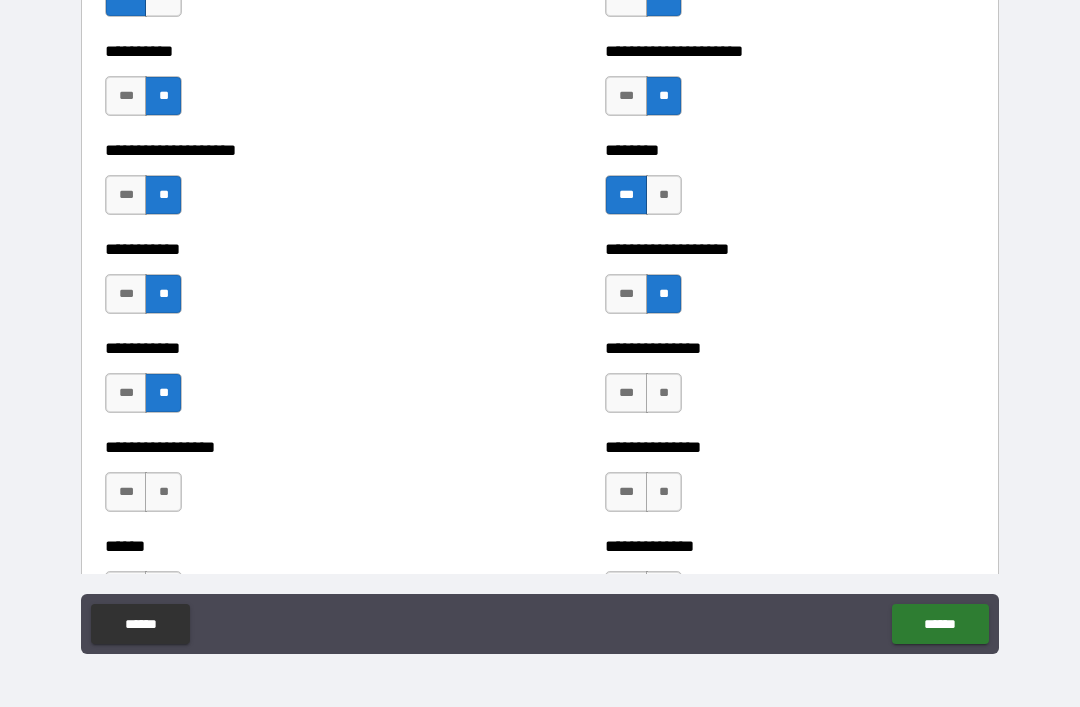 click on "**" at bounding box center (664, 393) 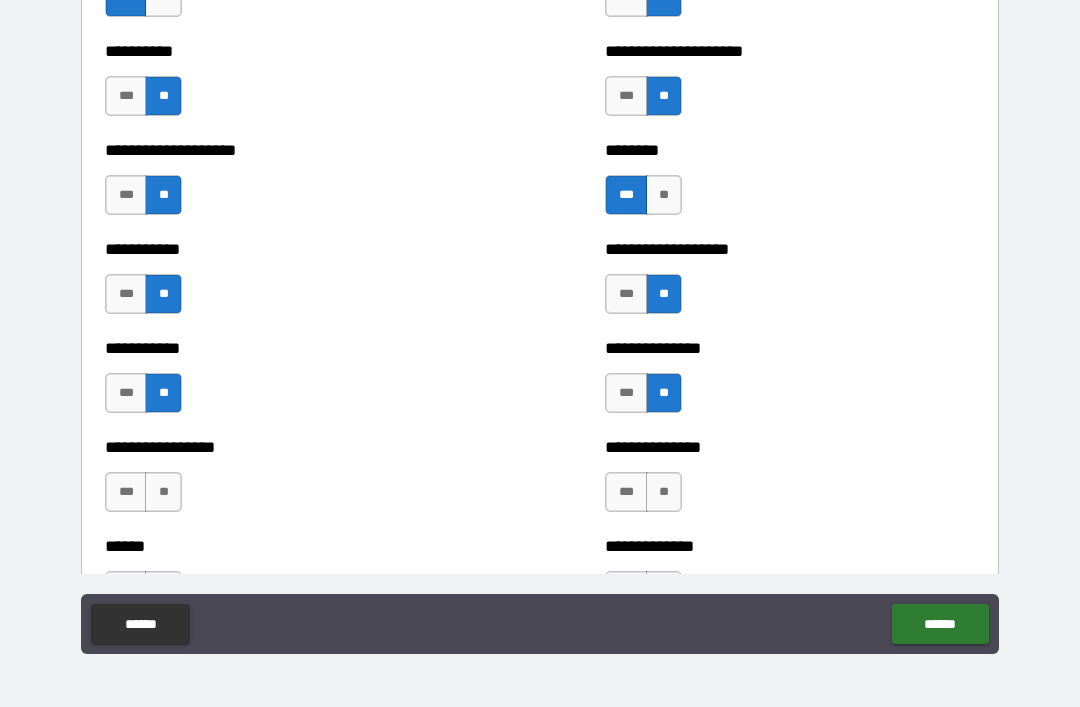 click on "**" at bounding box center [163, 492] 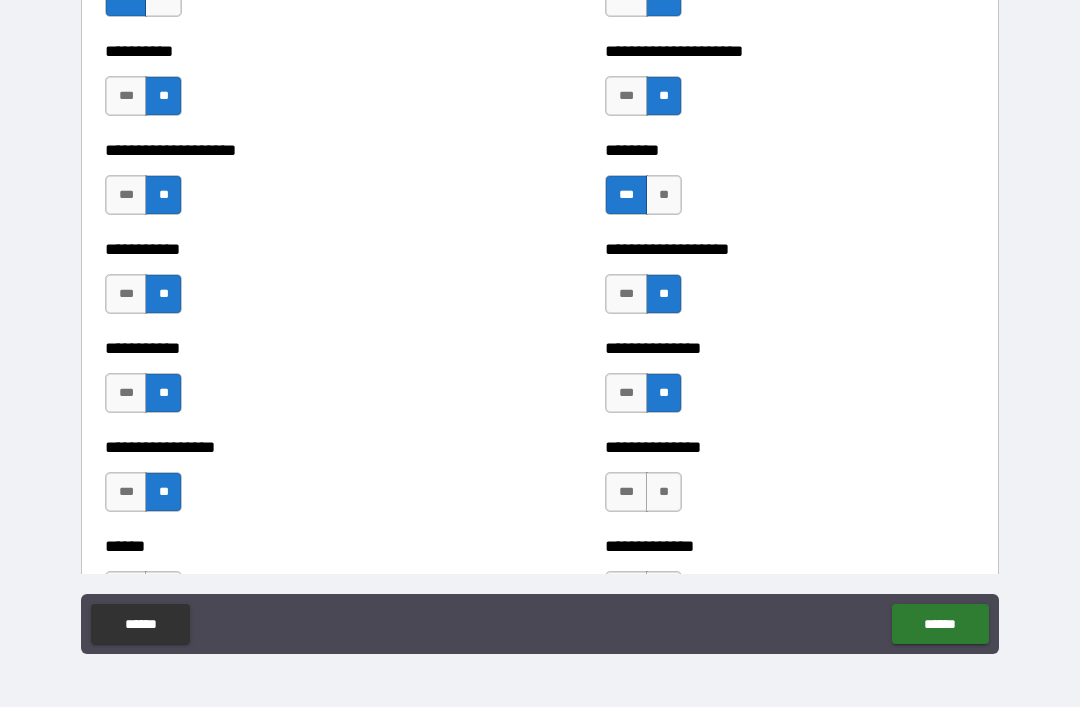 click on "**" at bounding box center [664, 492] 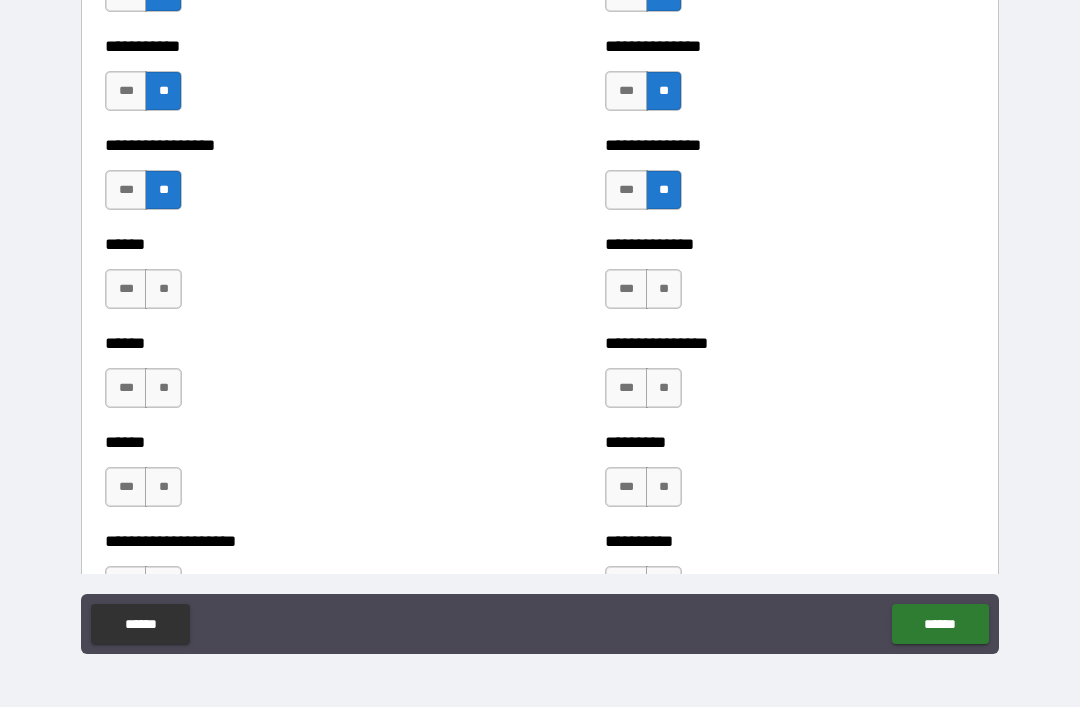 scroll, scrollTop: 2753, scrollLeft: 0, axis: vertical 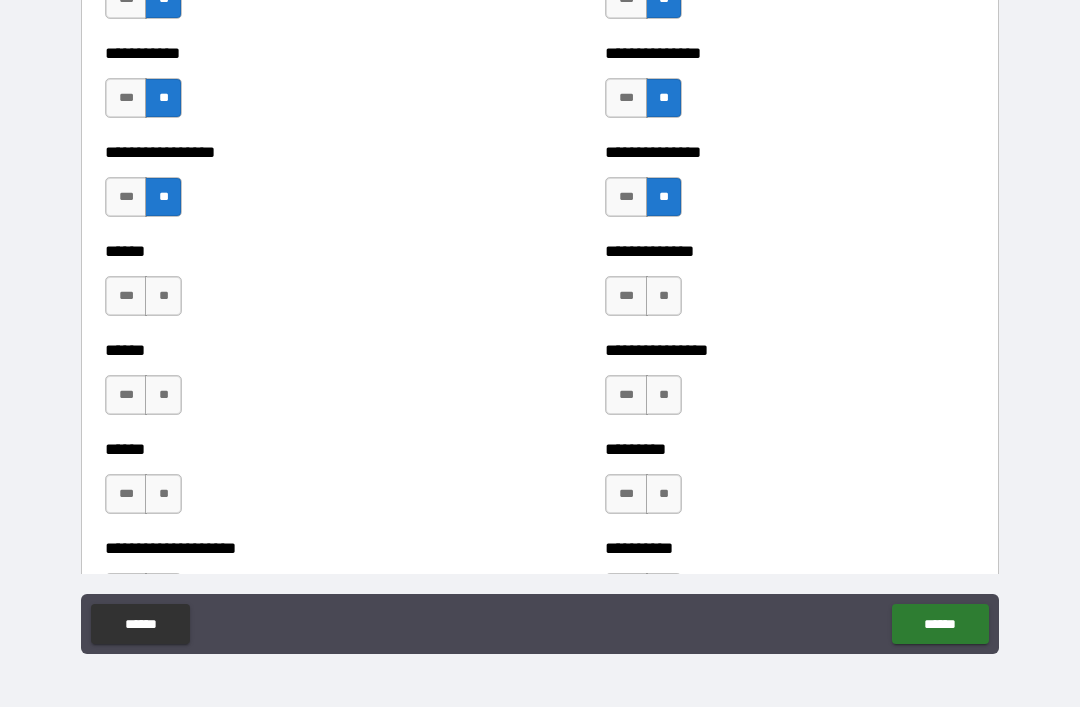 click on "**" at bounding box center (664, 296) 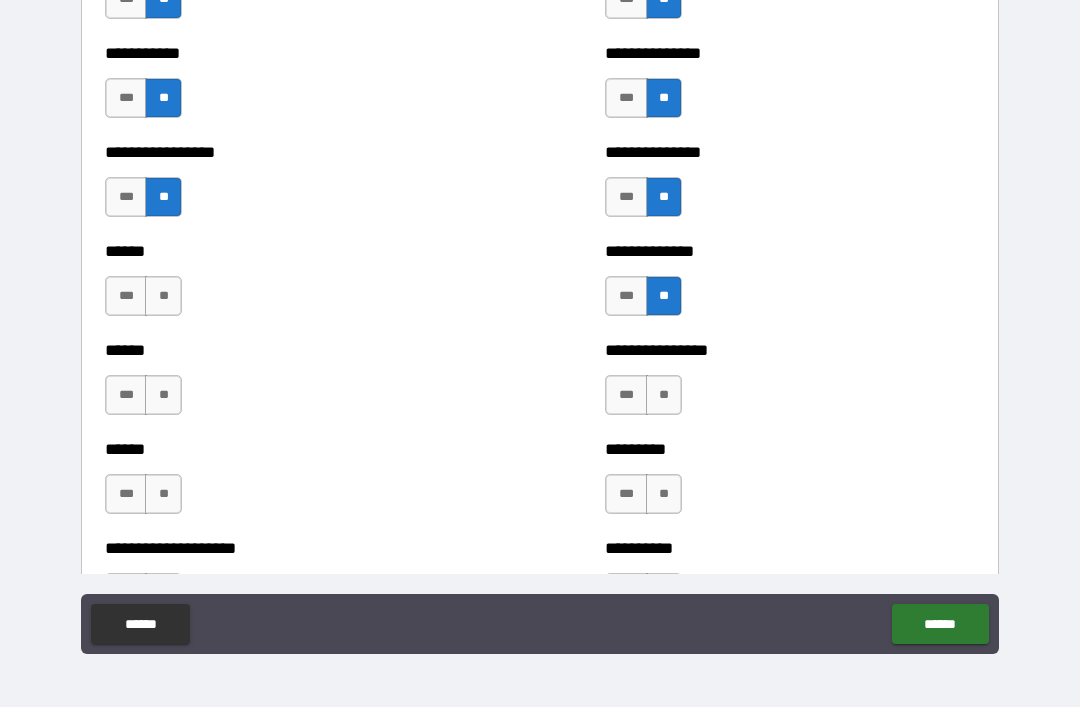 click on "**" at bounding box center [163, 296] 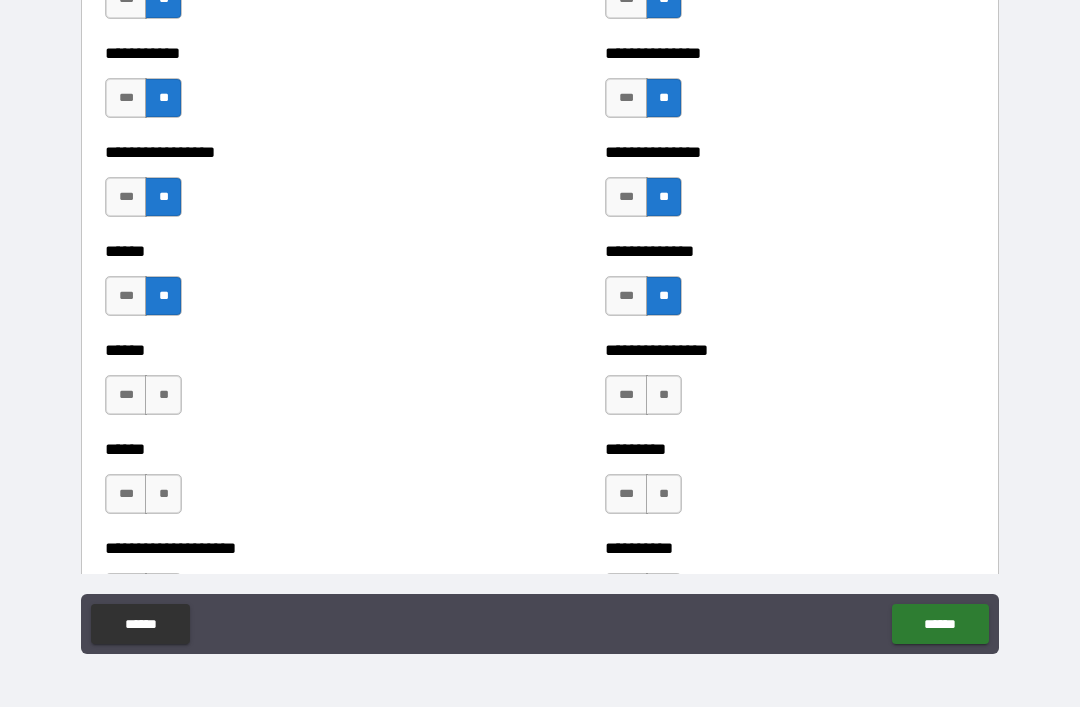 click on "**" at bounding box center [163, 395] 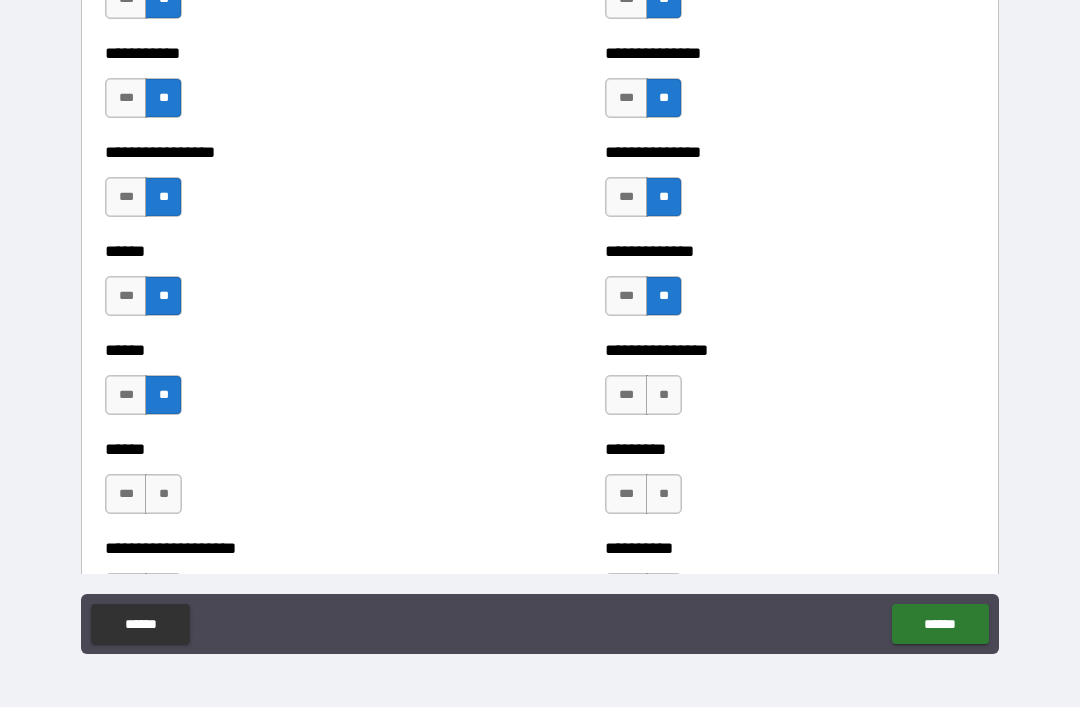 click on "**" at bounding box center [163, 494] 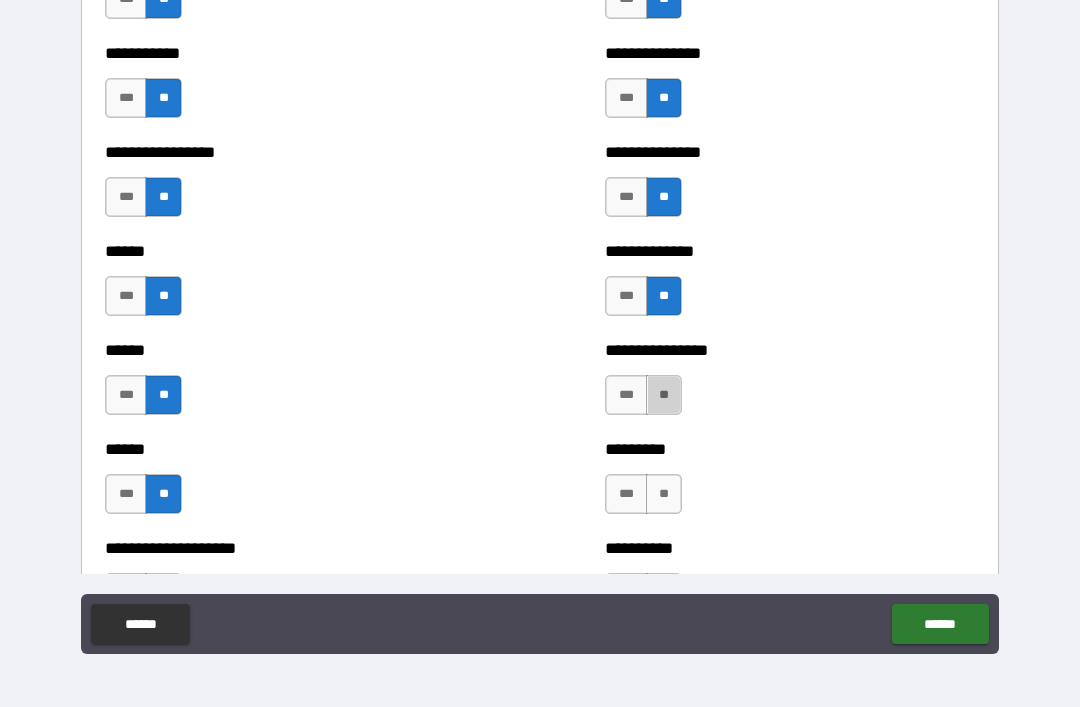 click on "**" at bounding box center (664, 395) 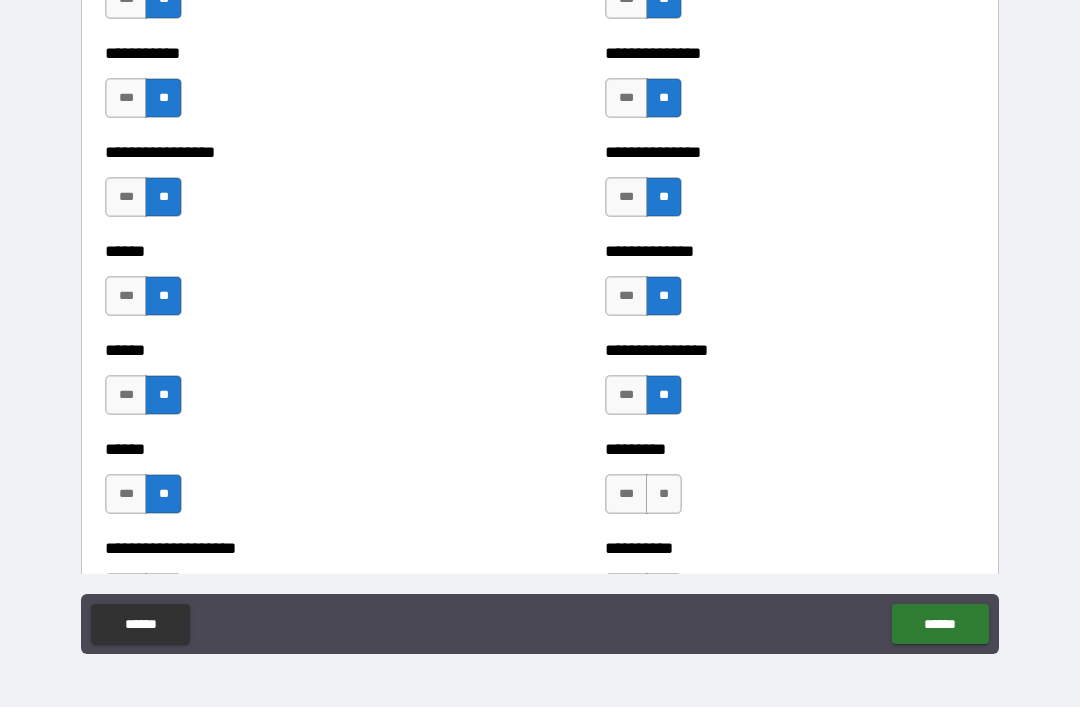 click on "**" at bounding box center (664, 494) 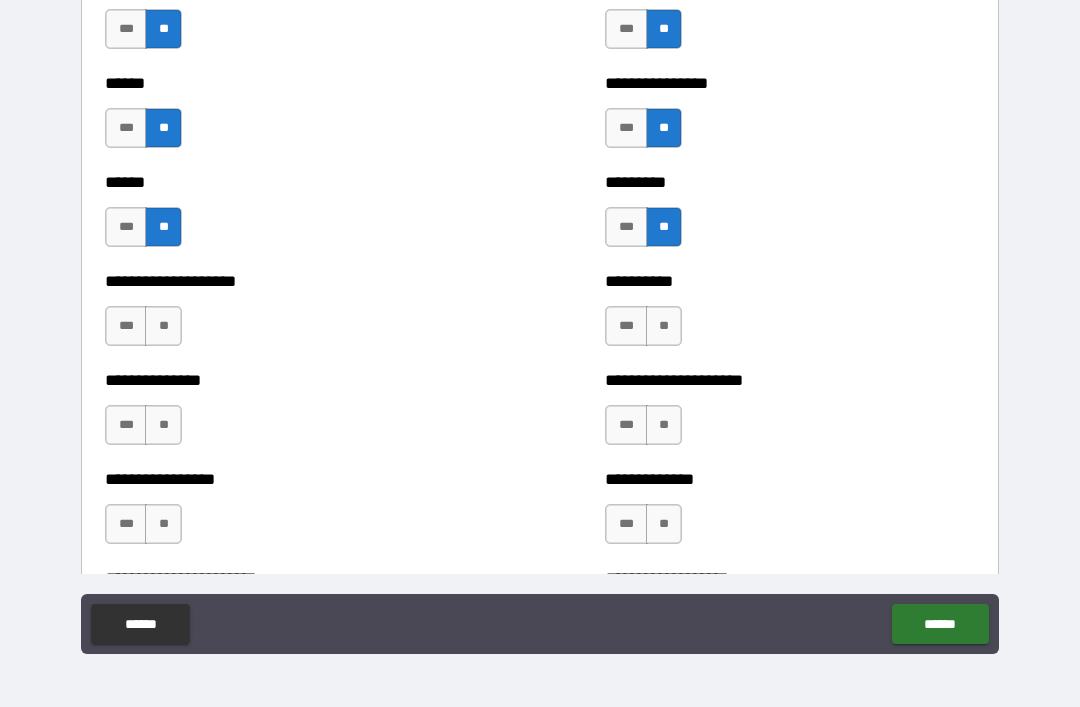 scroll, scrollTop: 3013, scrollLeft: 0, axis: vertical 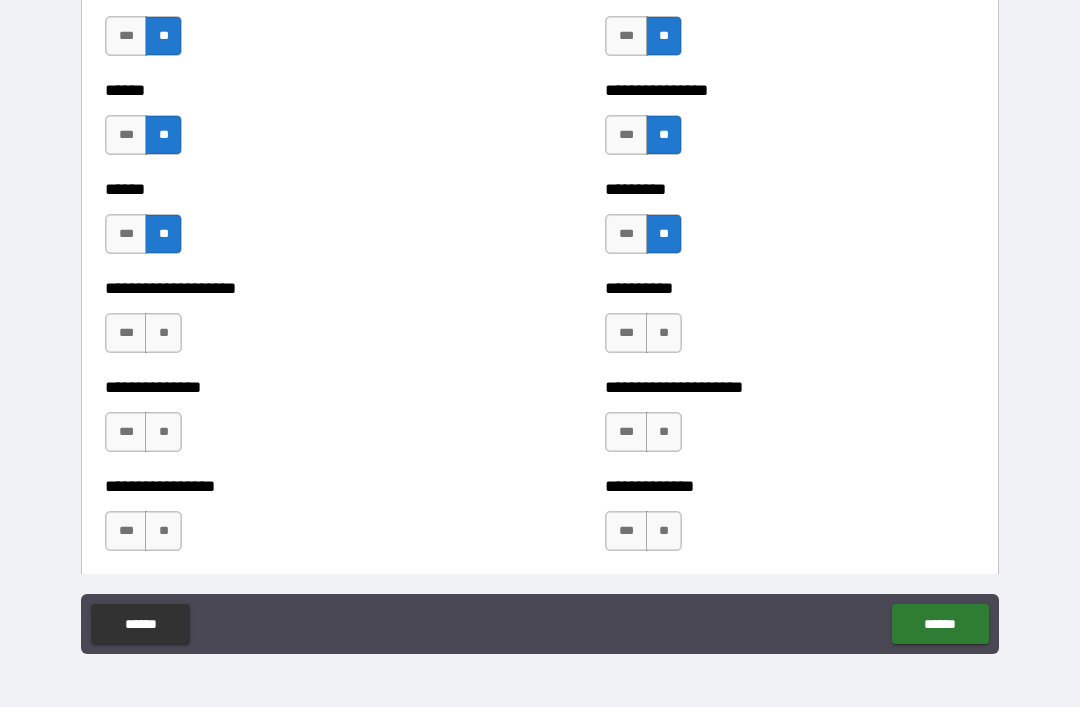 click on "***" at bounding box center [126, 333] 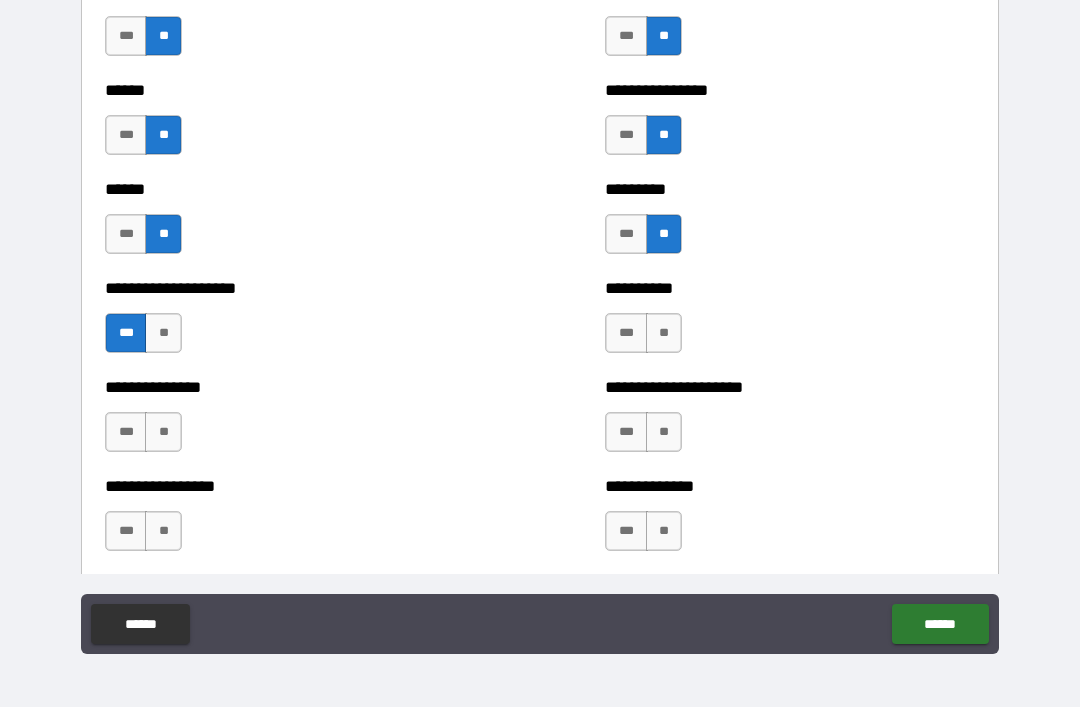 click on "**" at bounding box center (664, 333) 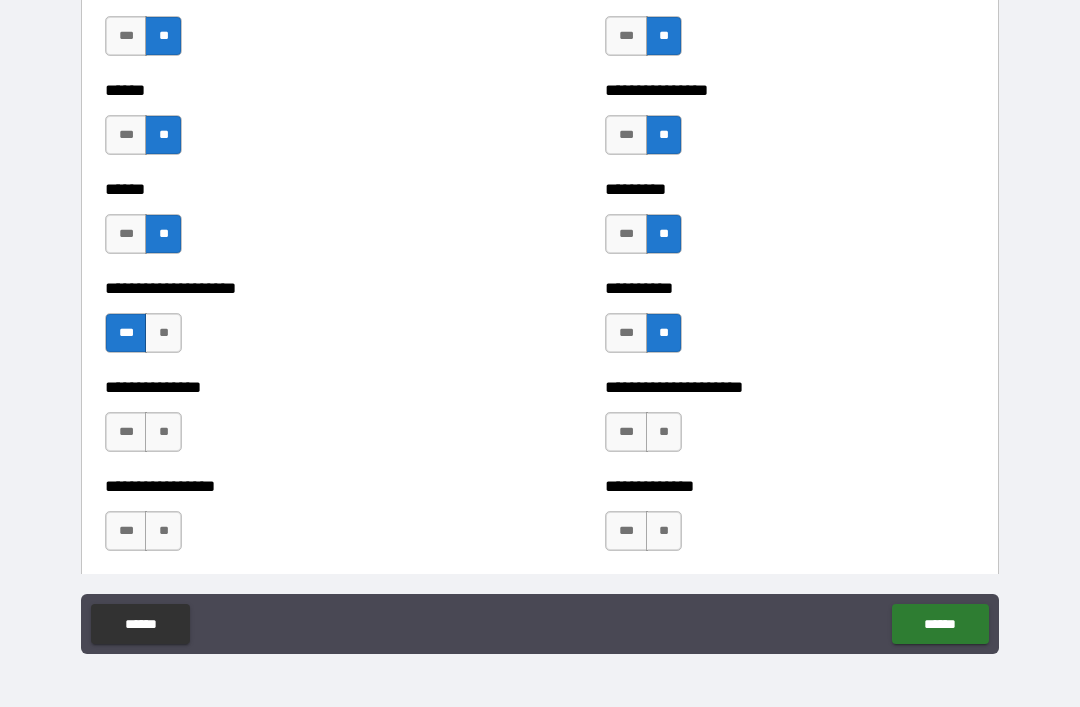click on "**" at bounding box center (664, 432) 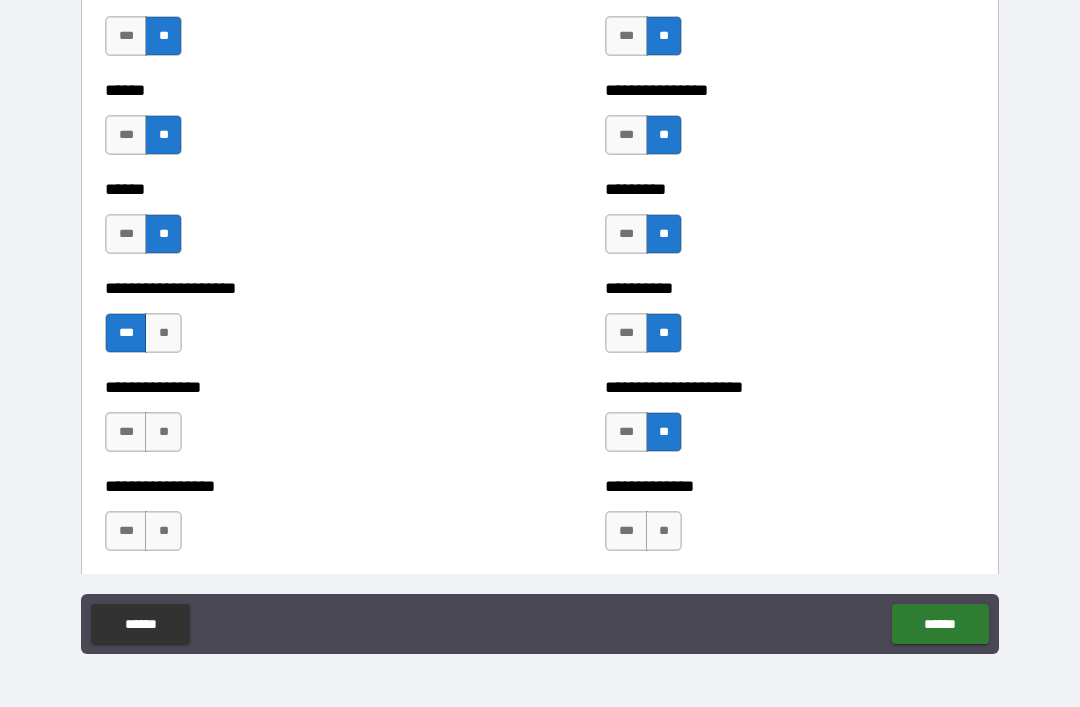 click on "**" at bounding box center (163, 432) 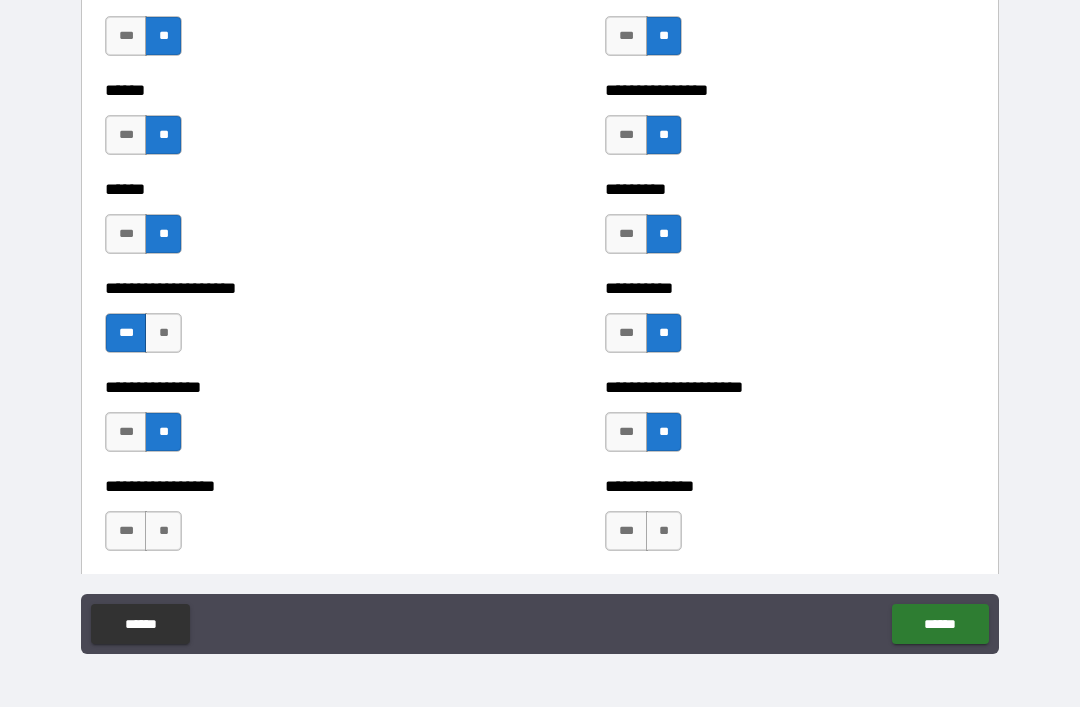 click on "**" at bounding box center [163, 531] 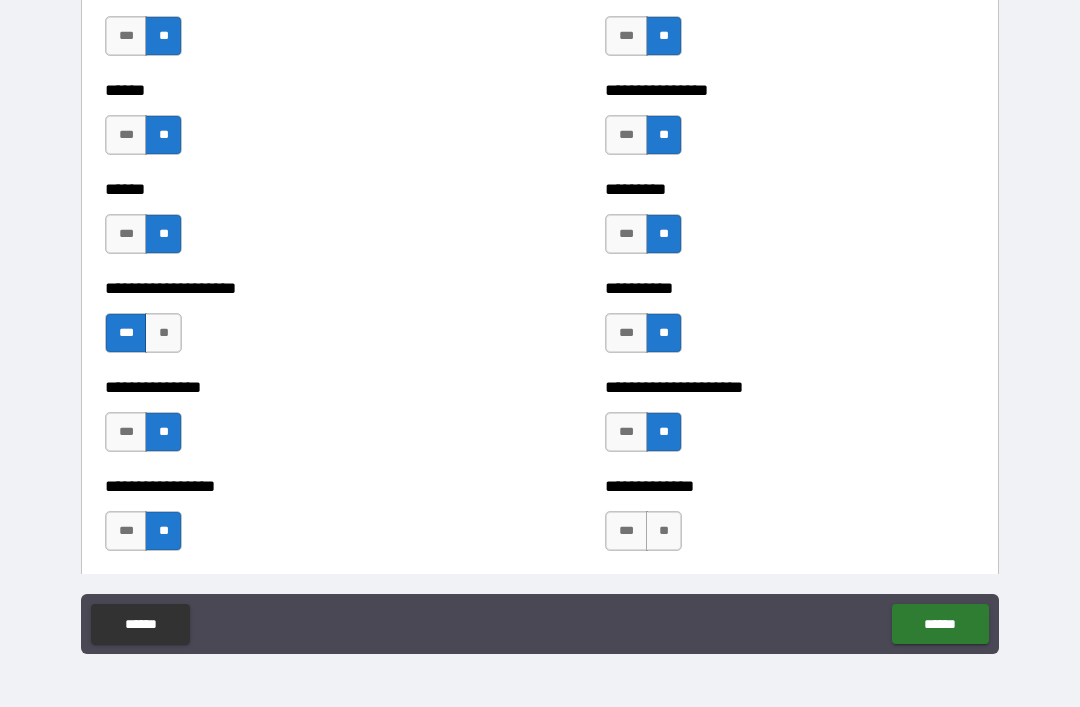 click on "***" at bounding box center [626, 531] 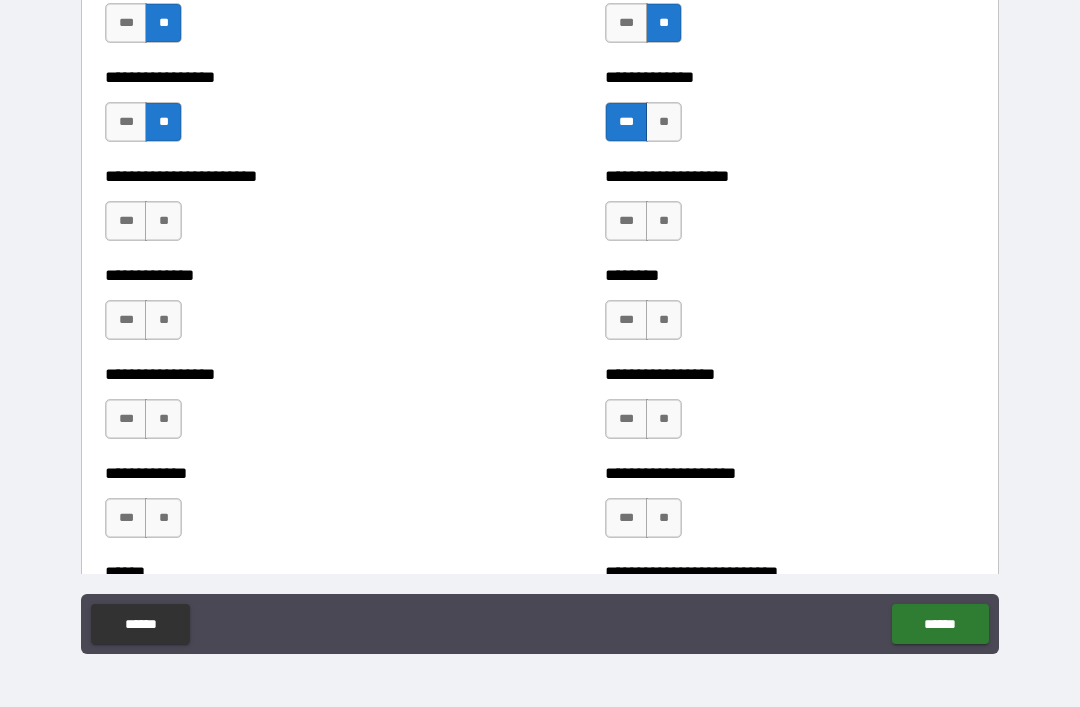 scroll, scrollTop: 3416, scrollLeft: 0, axis: vertical 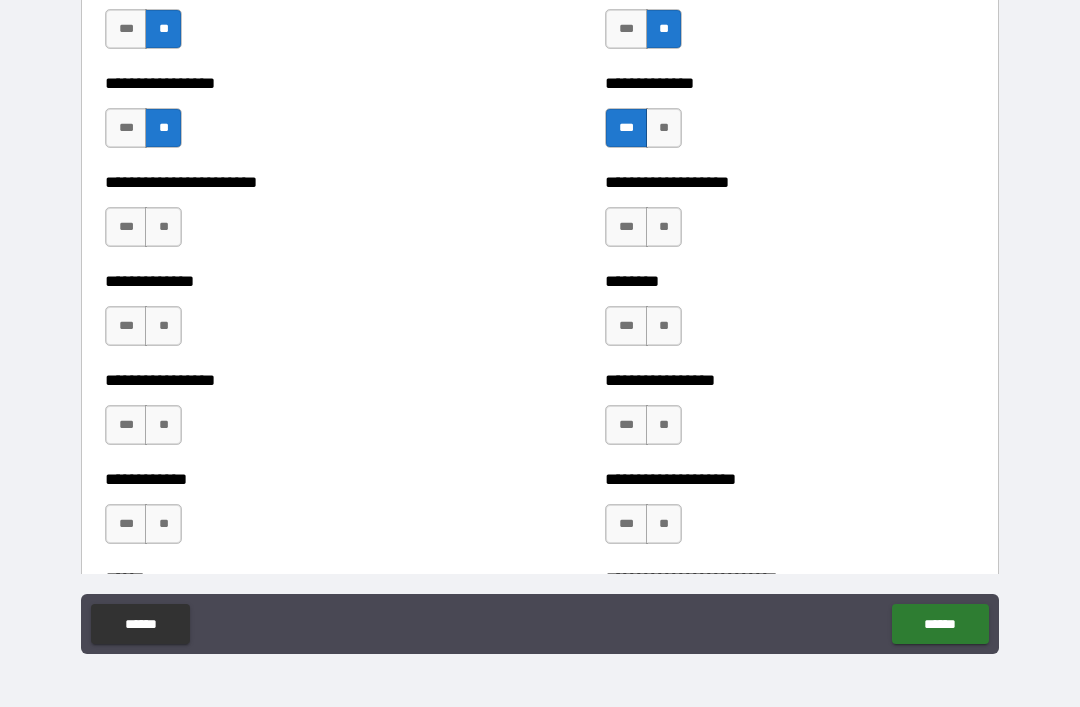 click on "**" at bounding box center (163, 326) 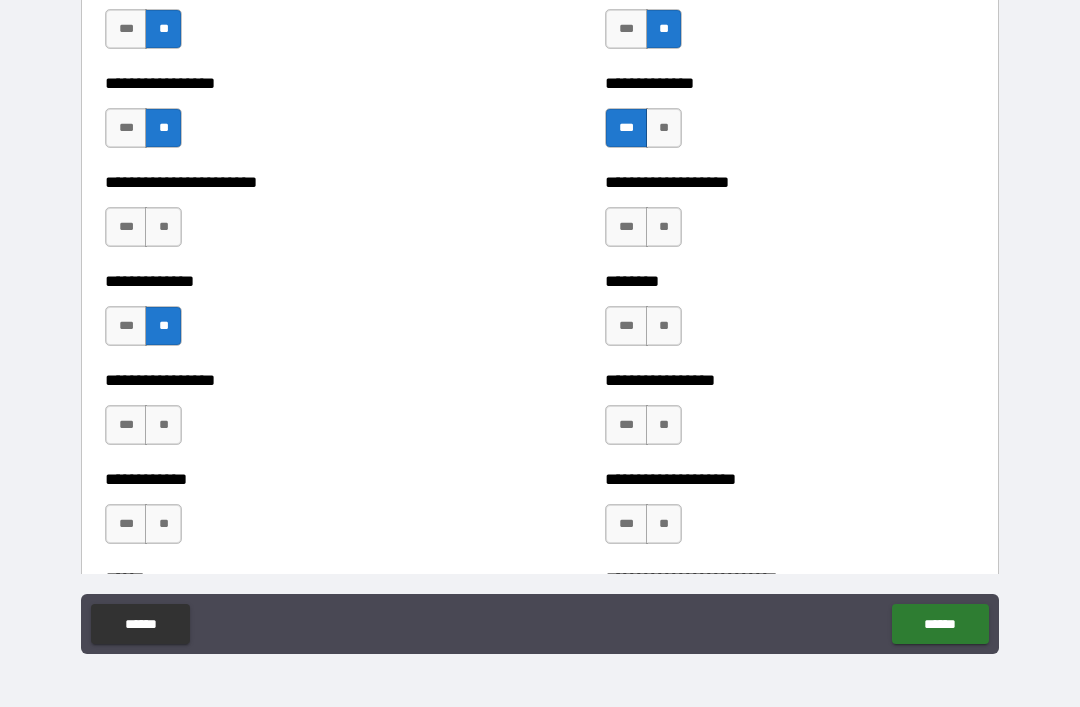 click on "**" at bounding box center [163, 227] 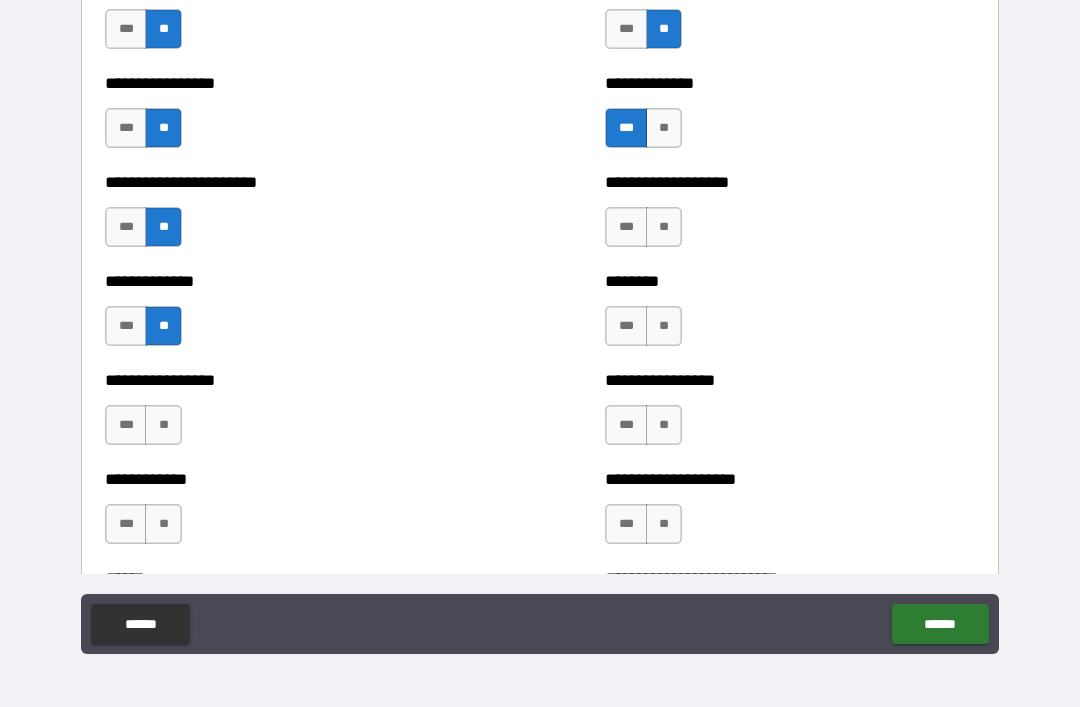 click on "**" at bounding box center [664, 227] 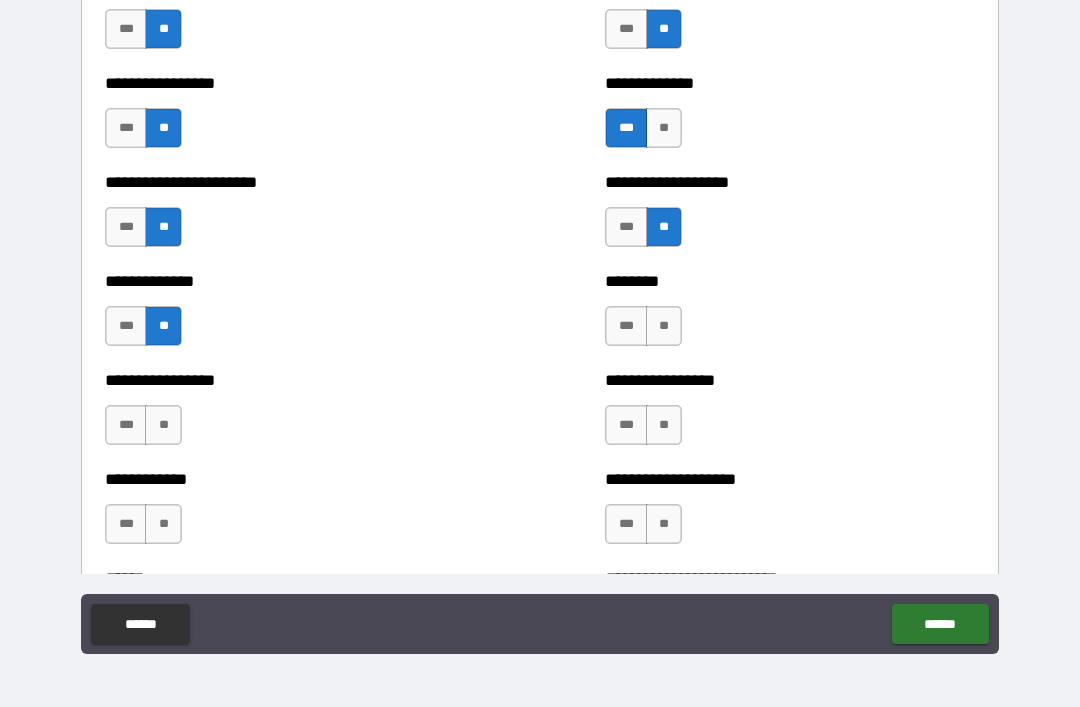 click on "**" at bounding box center (664, 326) 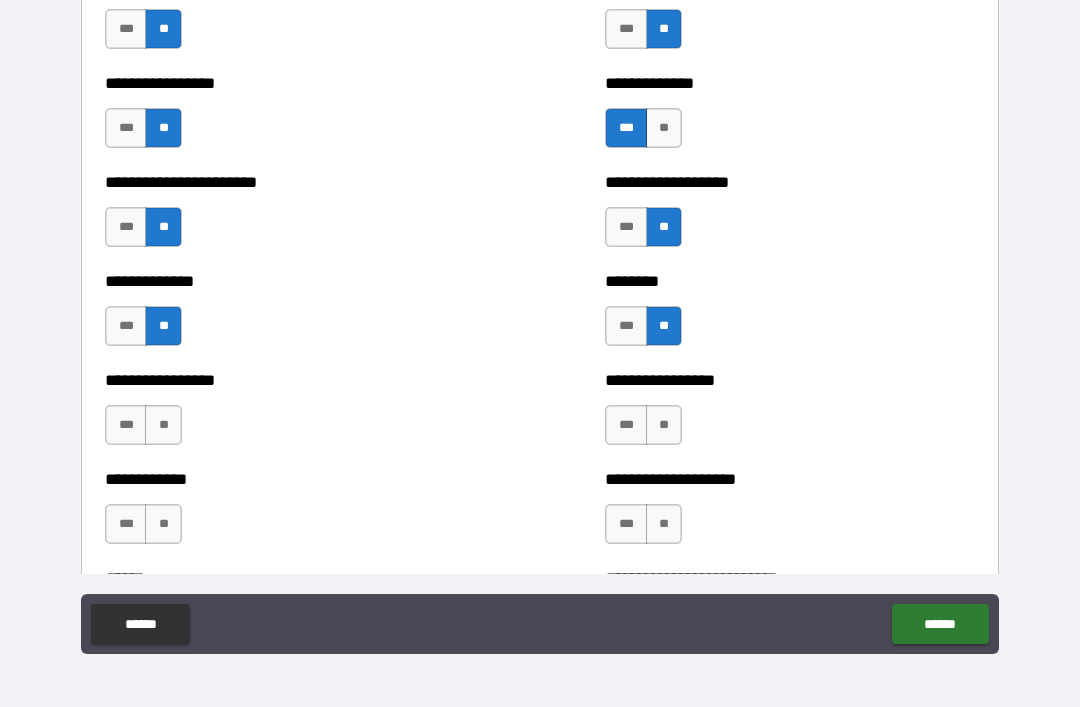click on "**" at bounding box center (664, 425) 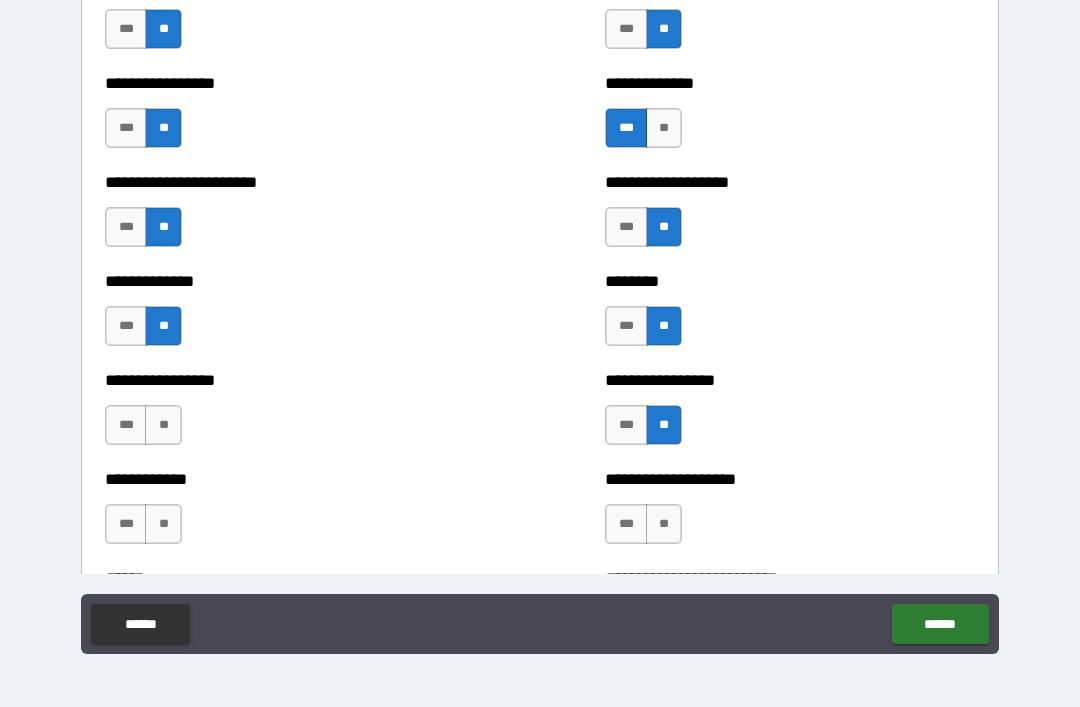 click on "**" at bounding box center (664, 524) 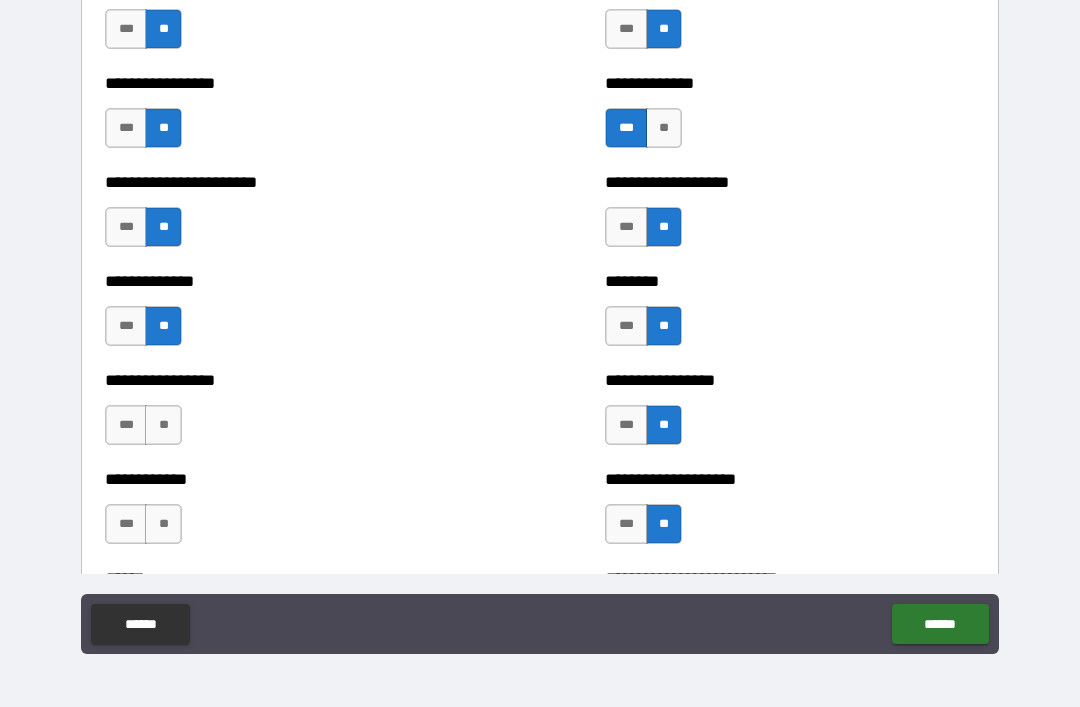 click on "**" at bounding box center (163, 524) 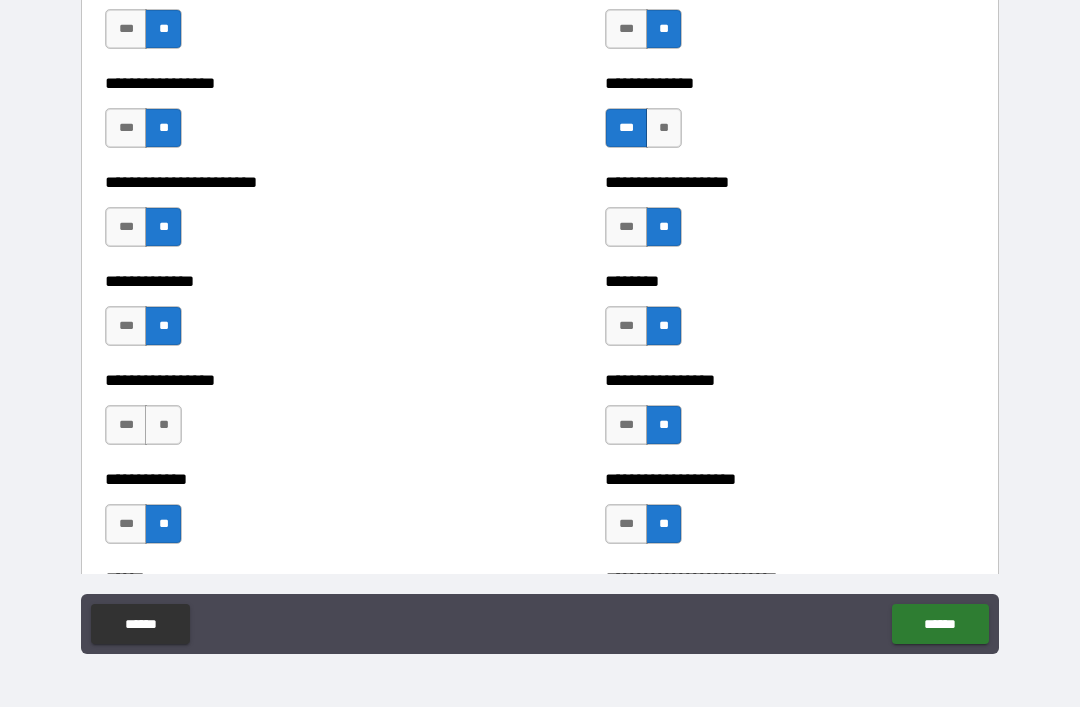 click on "**" at bounding box center [163, 425] 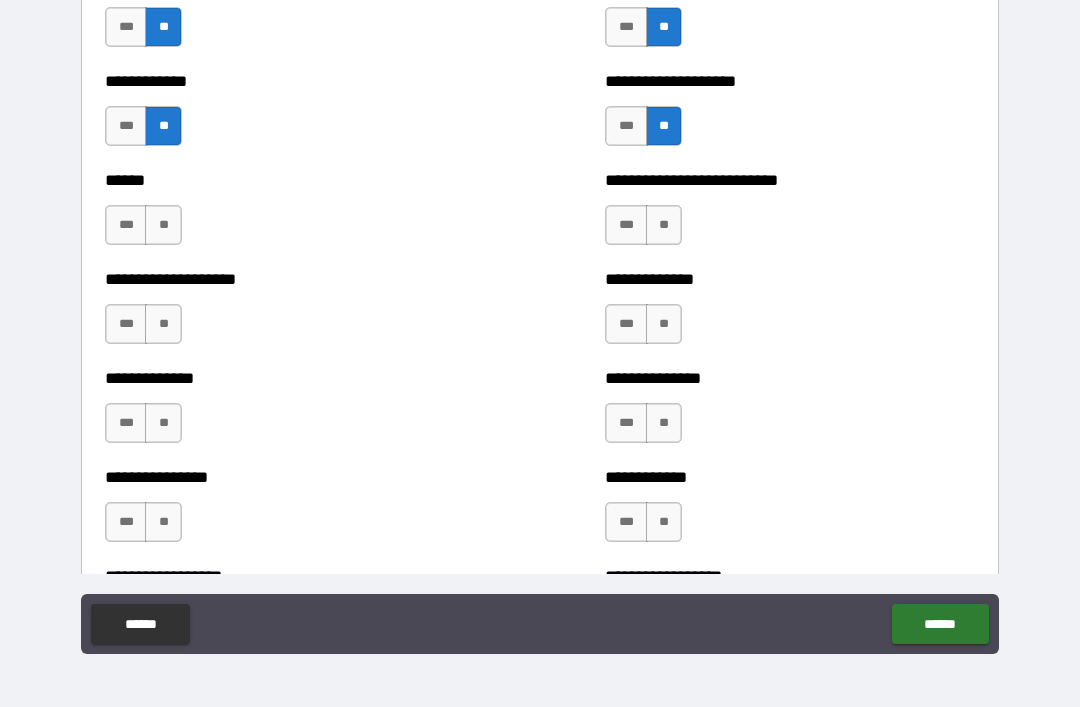 scroll, scrollTop: 3811, scrollLeft: 0, axis: vertical 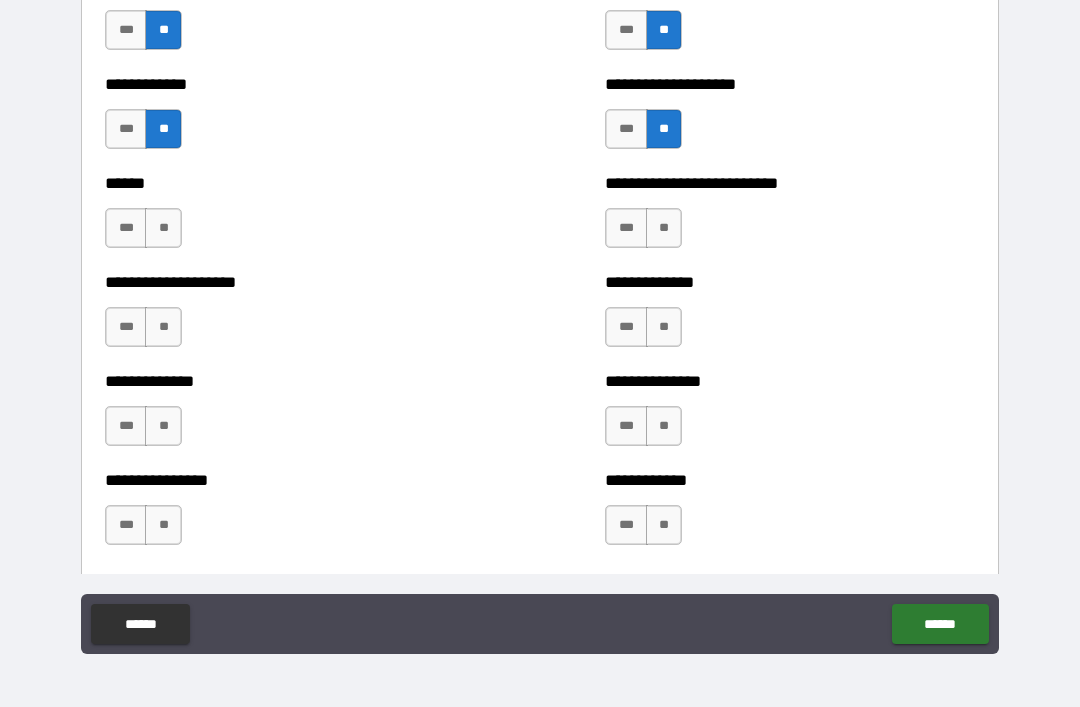 click on "***" at bounding box center [126, 228] 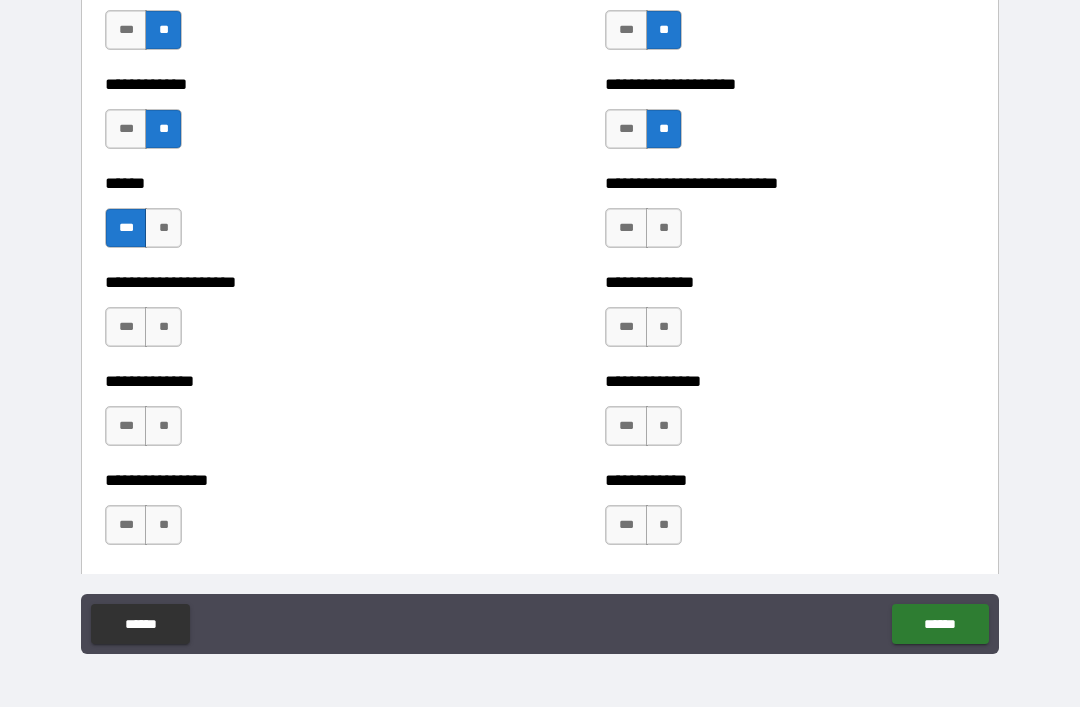 click on "**" at bounding box center [664, 228] 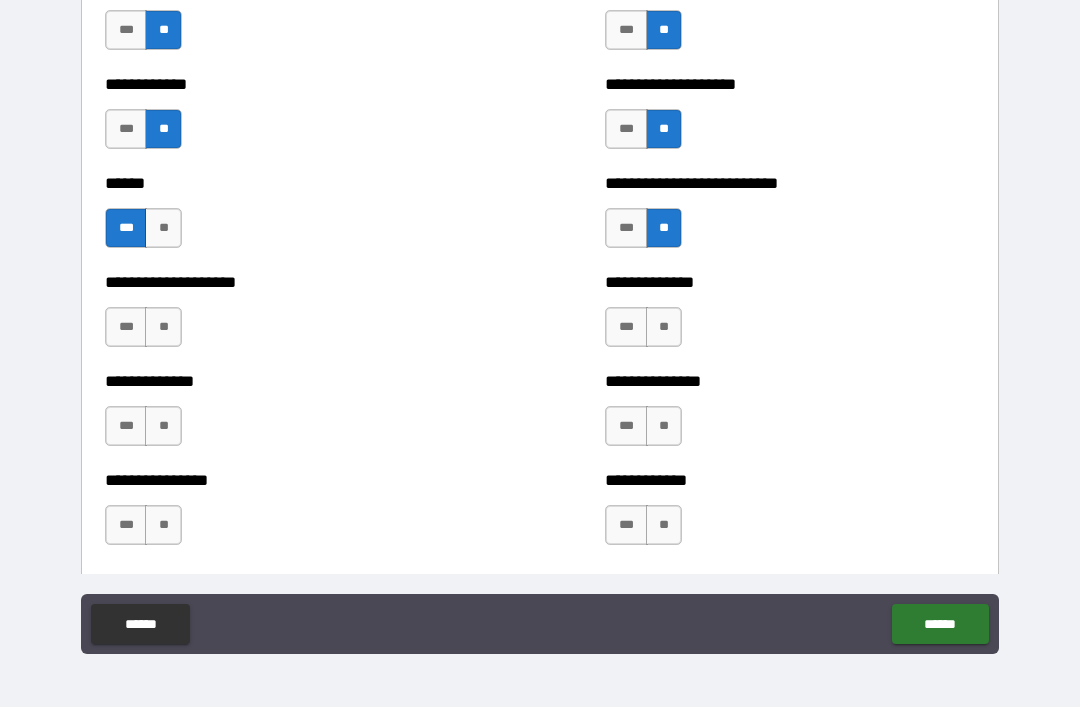 click on "**" at bounding box center (163, 327) 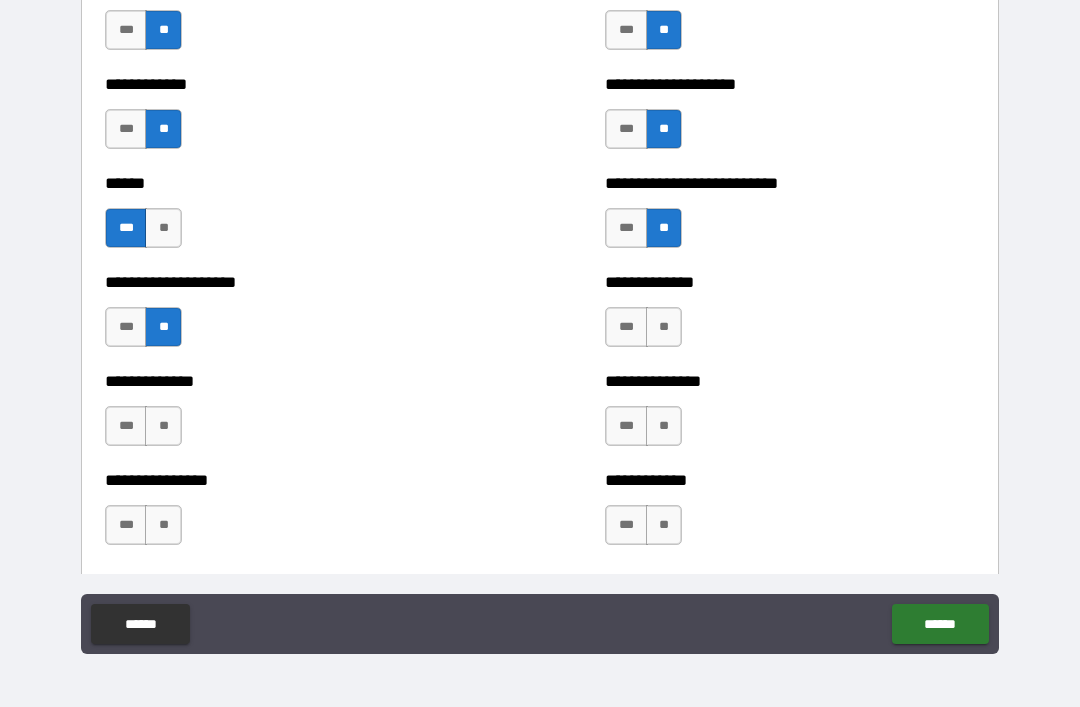 click on "**" at bounding box center (163, 426) 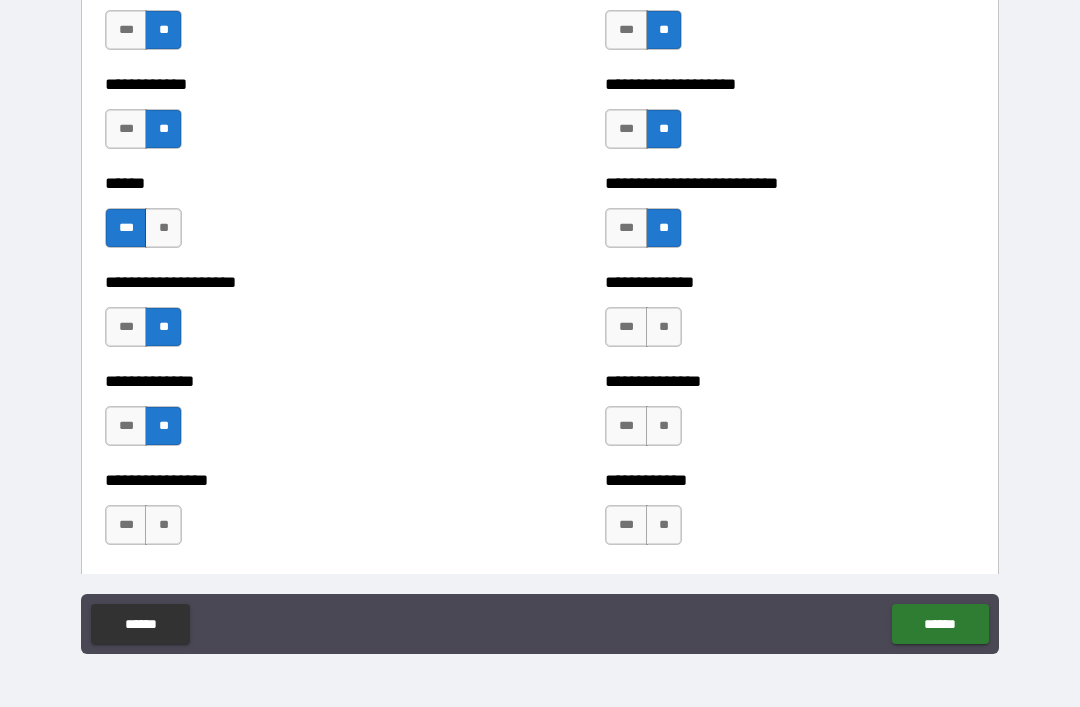 click on "**" at bounding box center (163, 525) 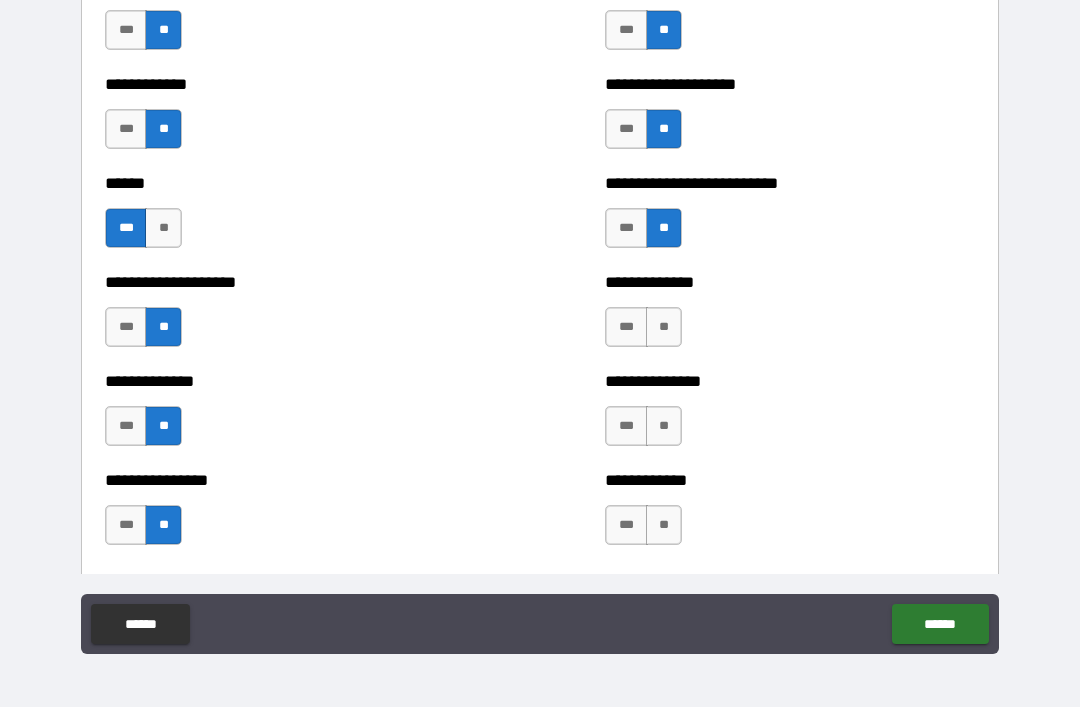 click on "**" at bounding box center (664, 525) 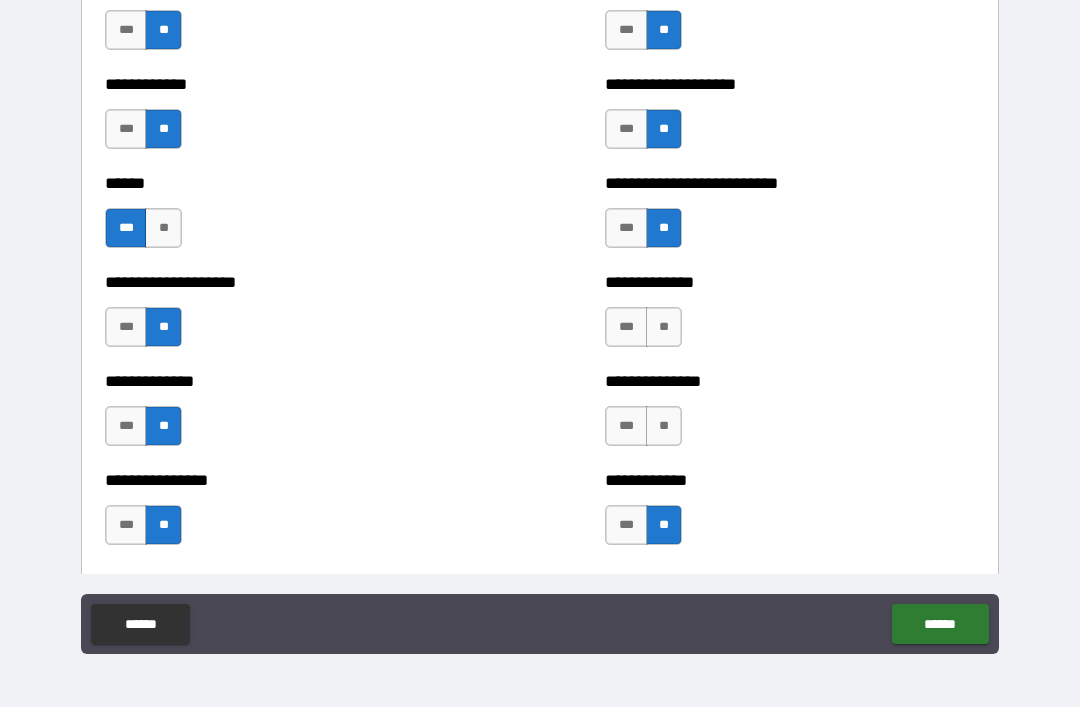 click on "**" at bounding box center (664, 426) 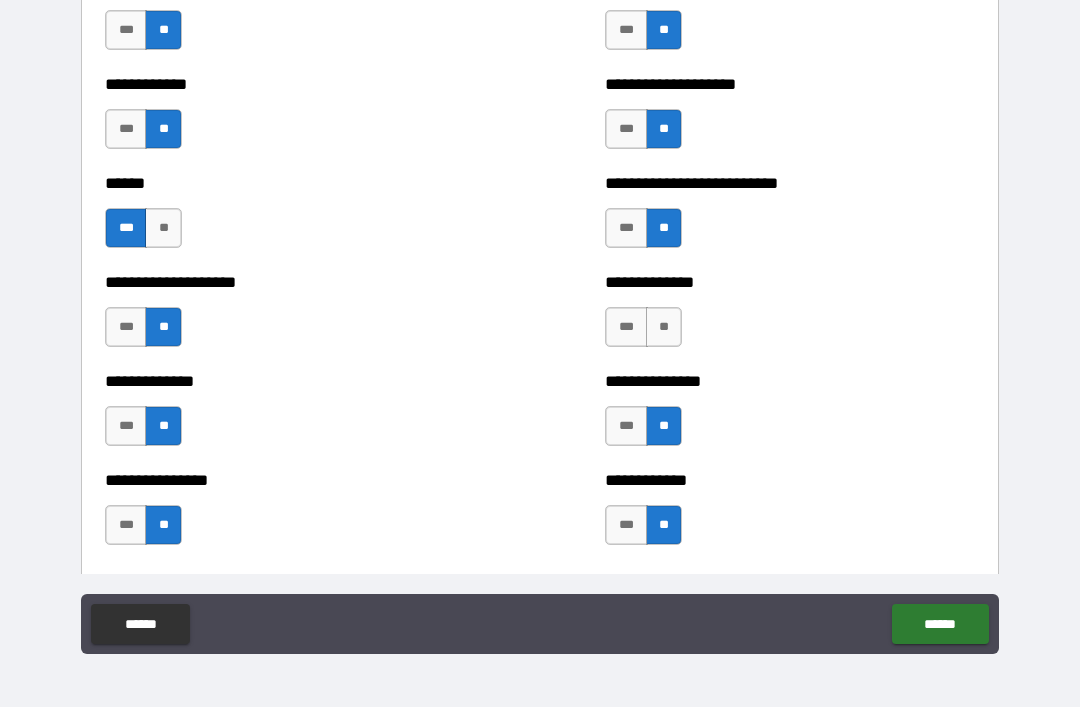 click on "**" at bounding box center (664, 327) 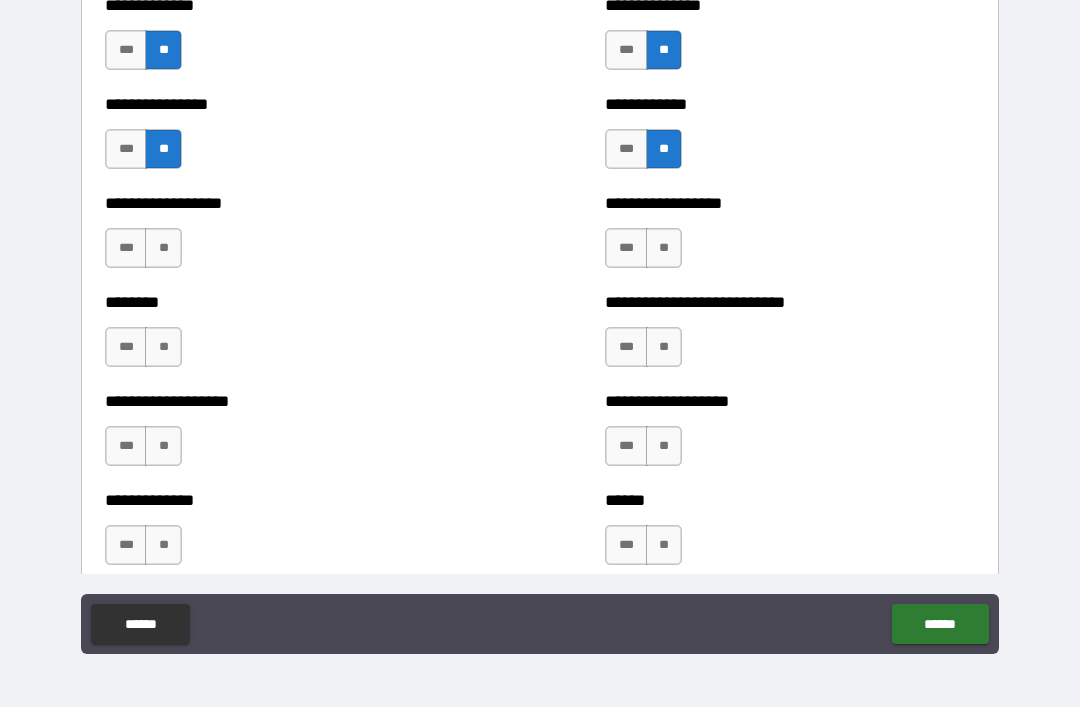 scroll, scrollTop: 4216, scrollLeft: 0, axis: vertical 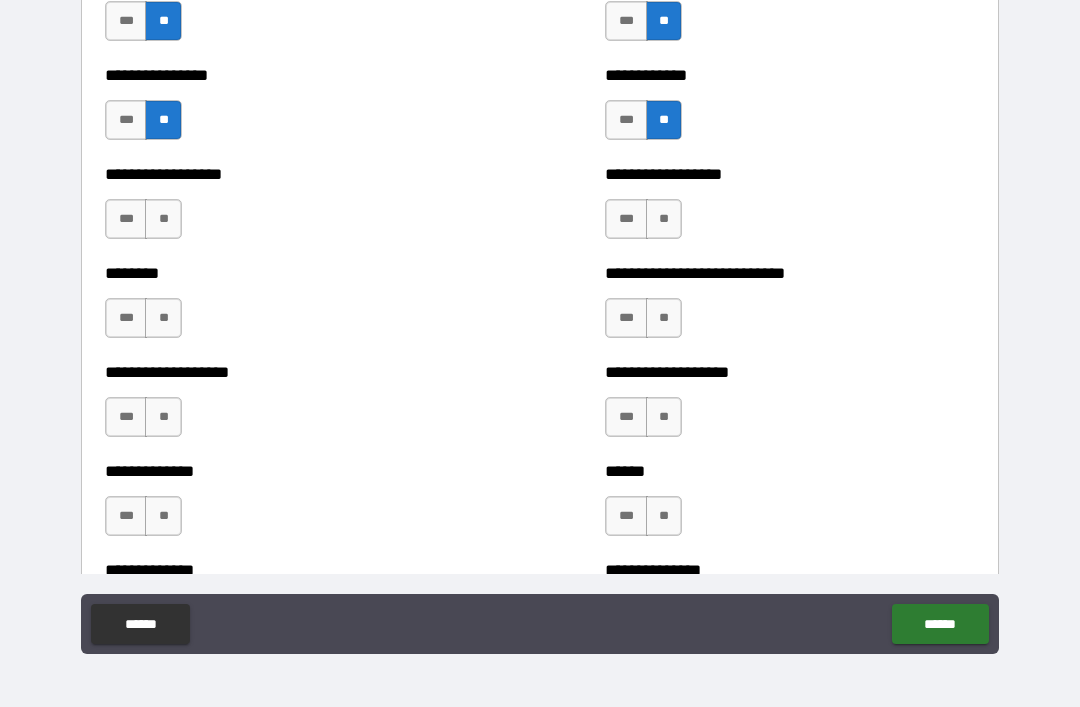 click on "**" at bounding box center [163, 219] 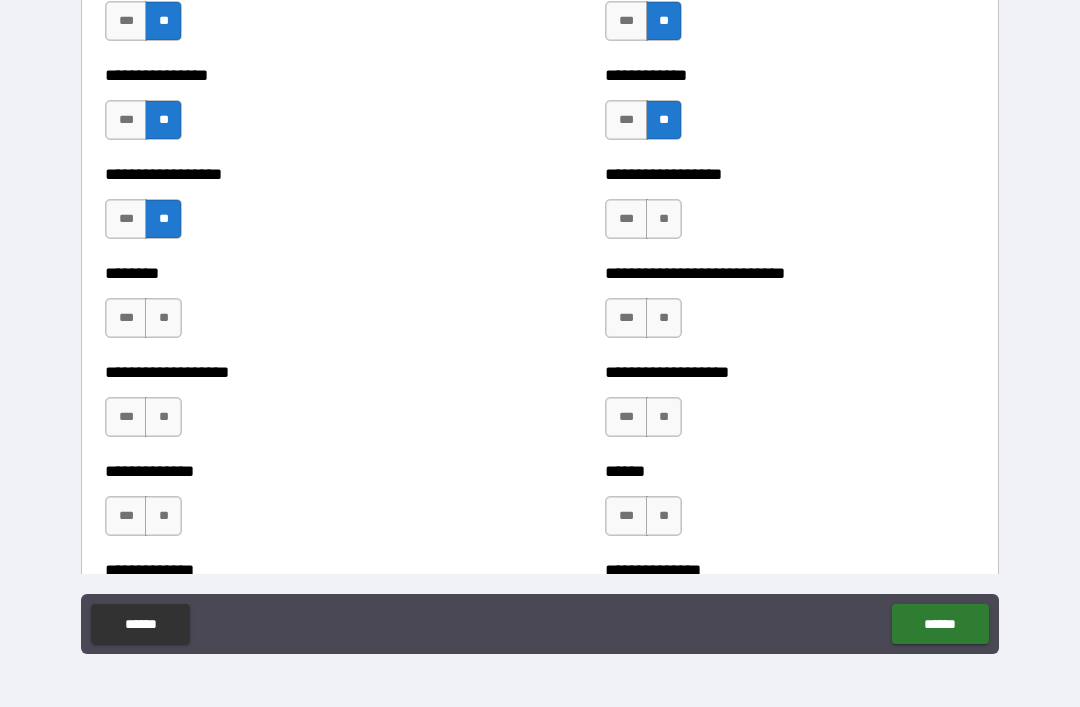 click on "**" at bounding box center (664, 219) 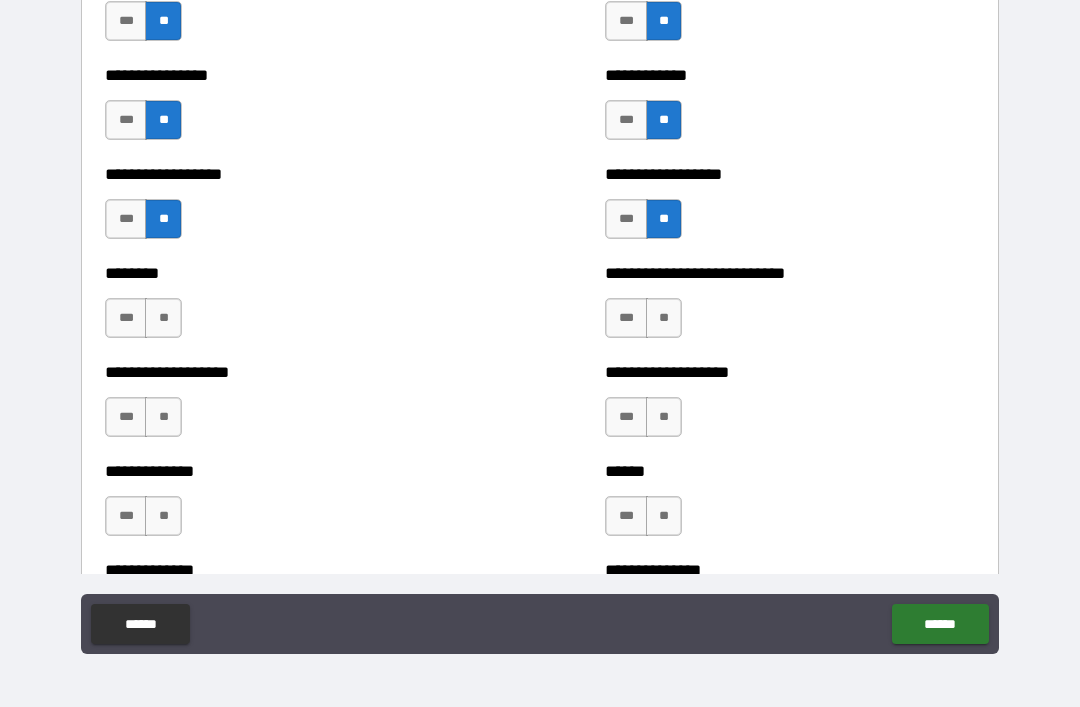 click on "**" at bounding box center [163, 318] 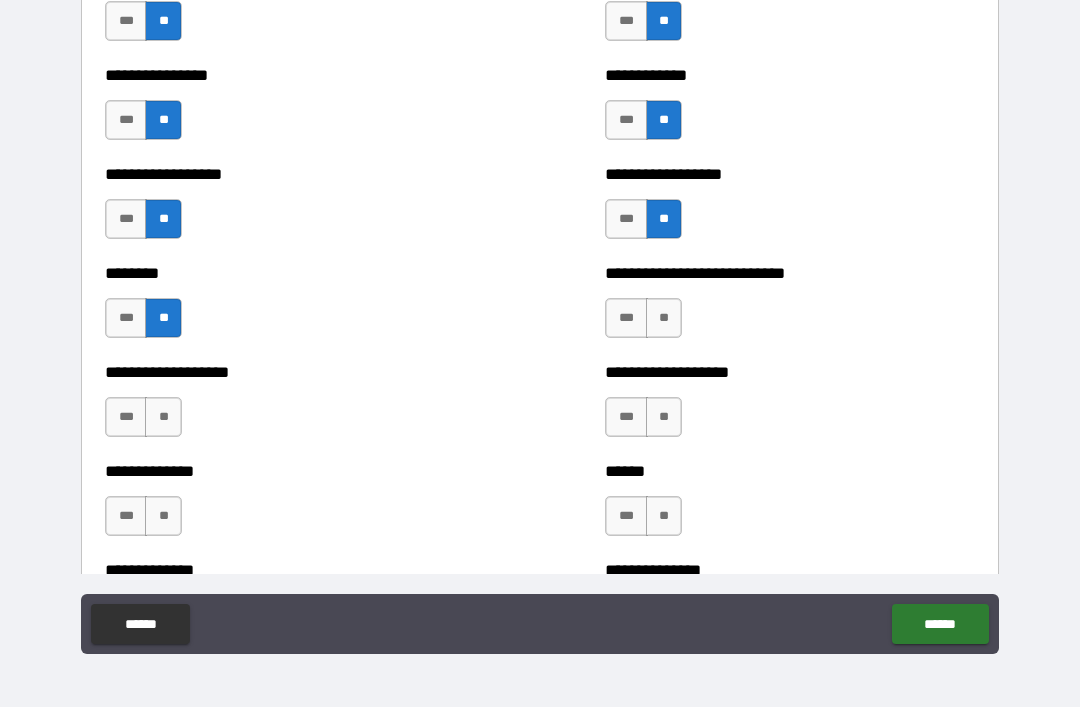 click on "**" at bounding box center (664, 318) 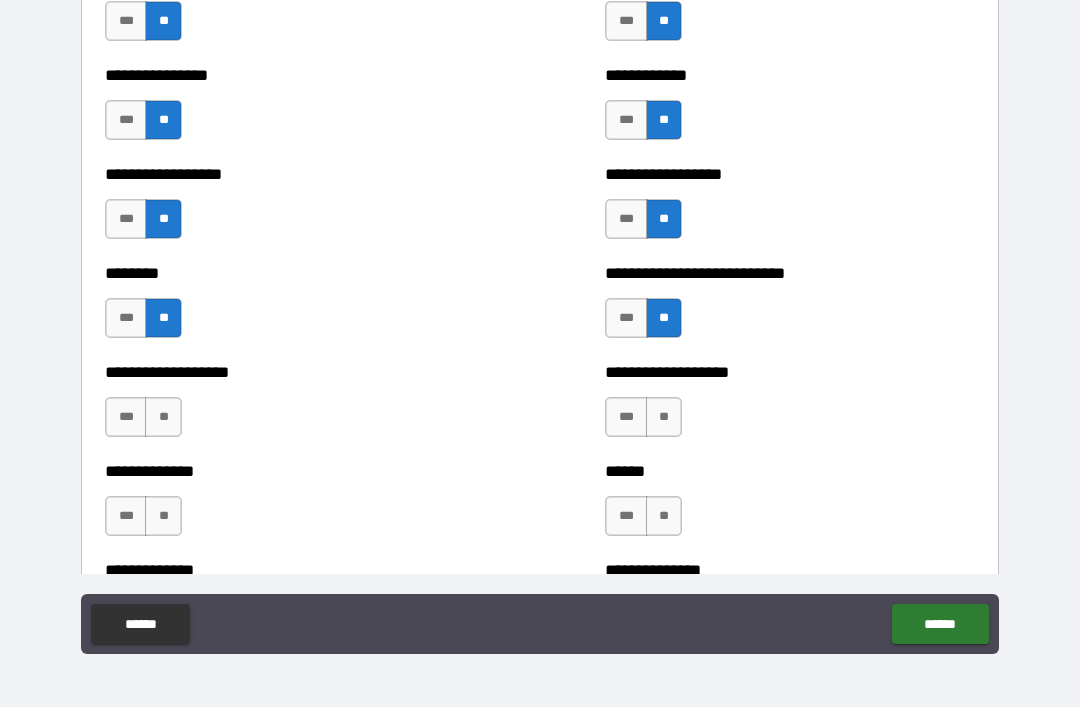 click on "**" at bounding box center [664, 417] 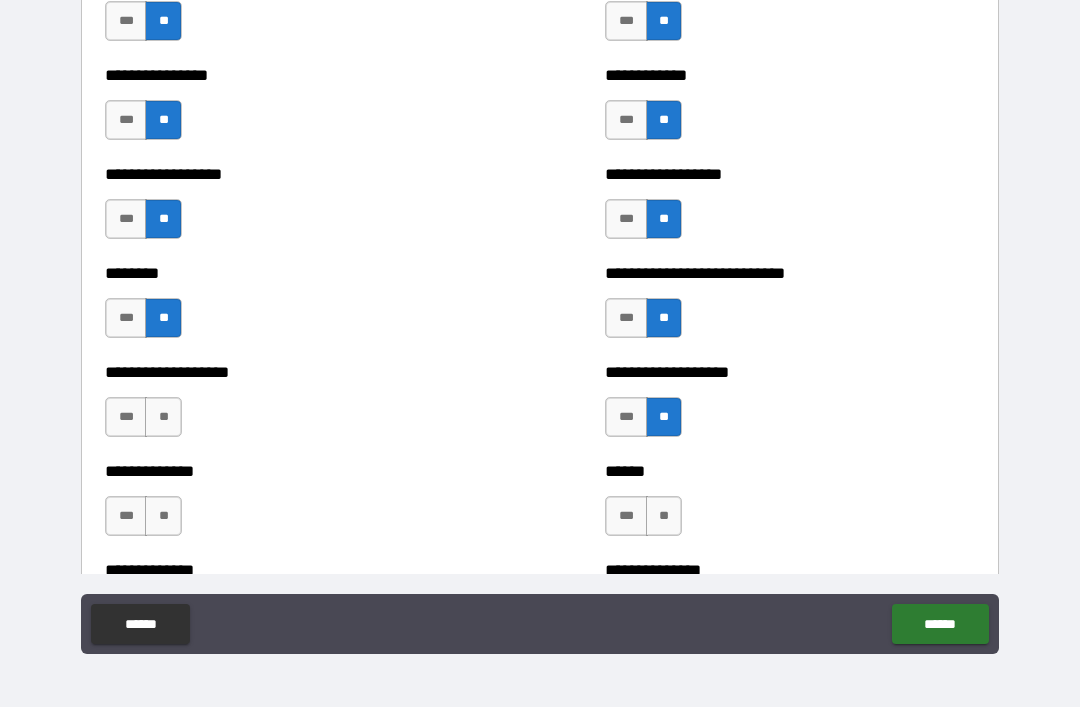 click on "**" at bounding box center [664, 516] 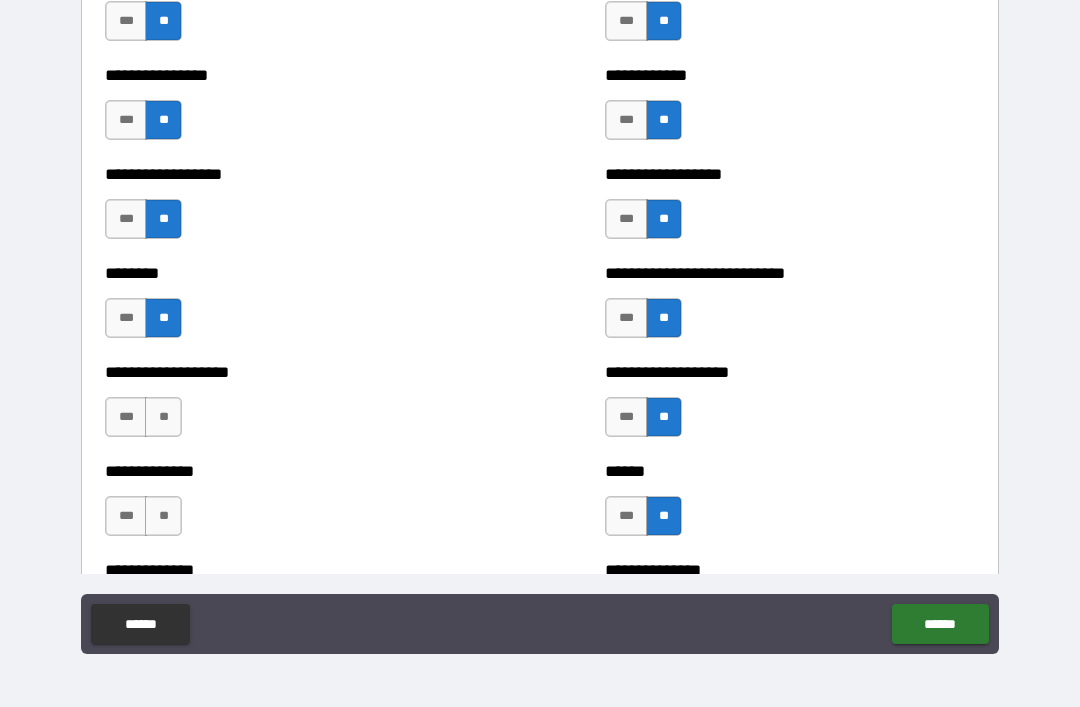click on "**" at bounding box center [163, 516] 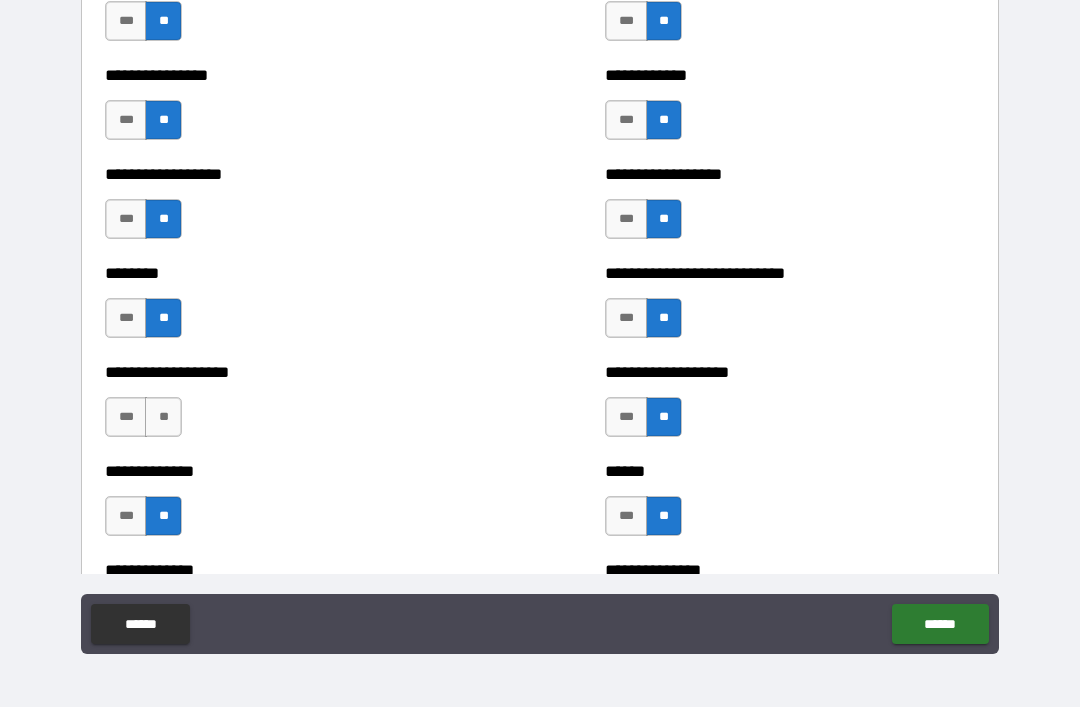 click on "**" at bounding box center [163, 417] 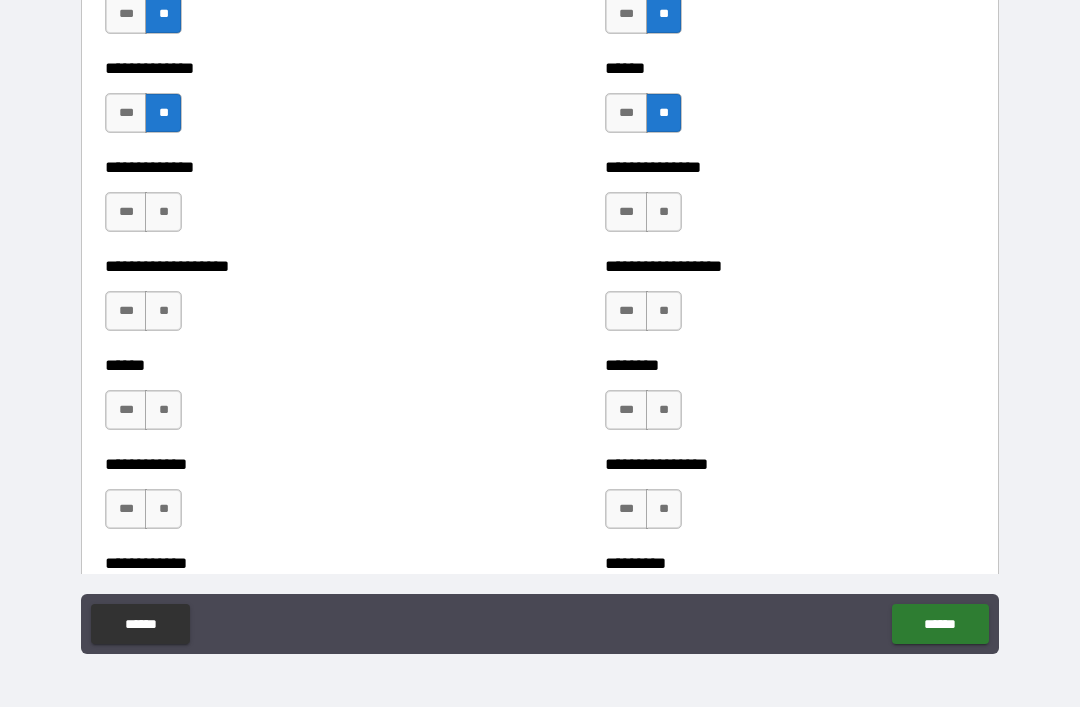 scroll, scrollTop: 4613, scrollLeft: 0, axis: vertical 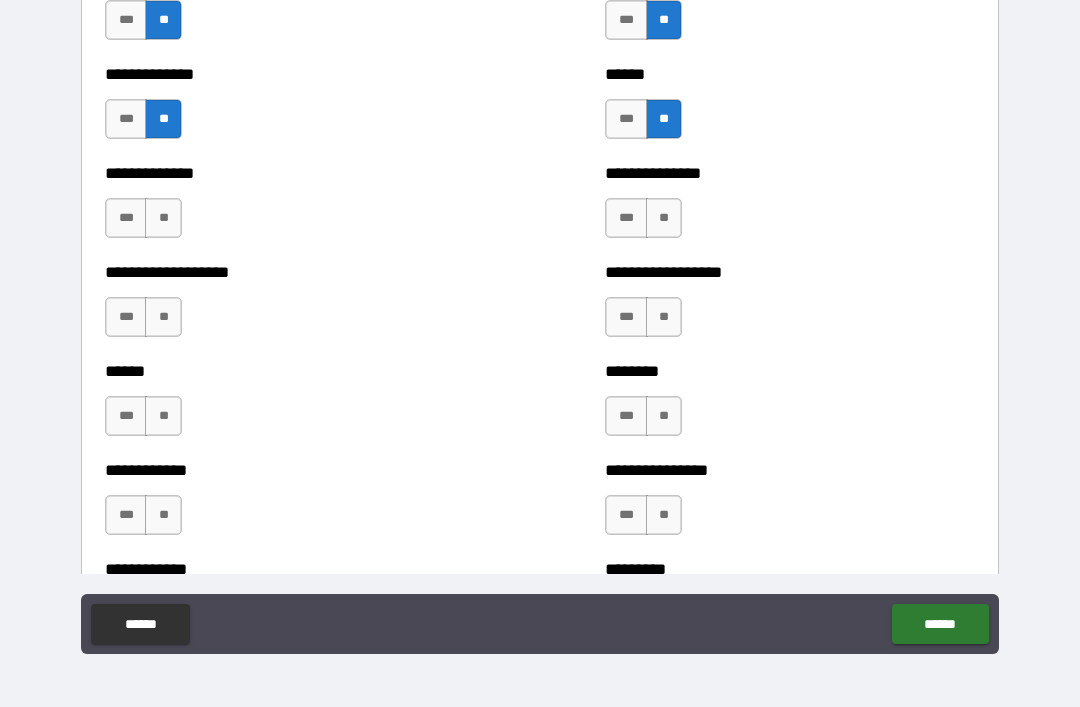 click on "**" at bounding box center (163, 218) 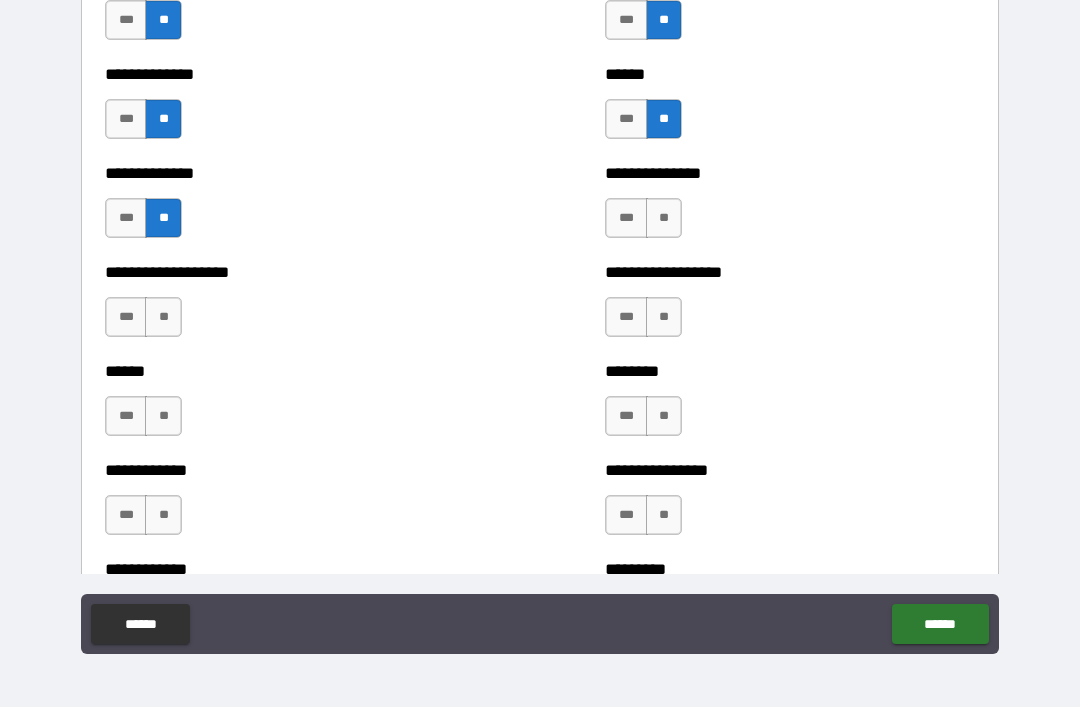 click on "**" at bounding box center [664, 218] 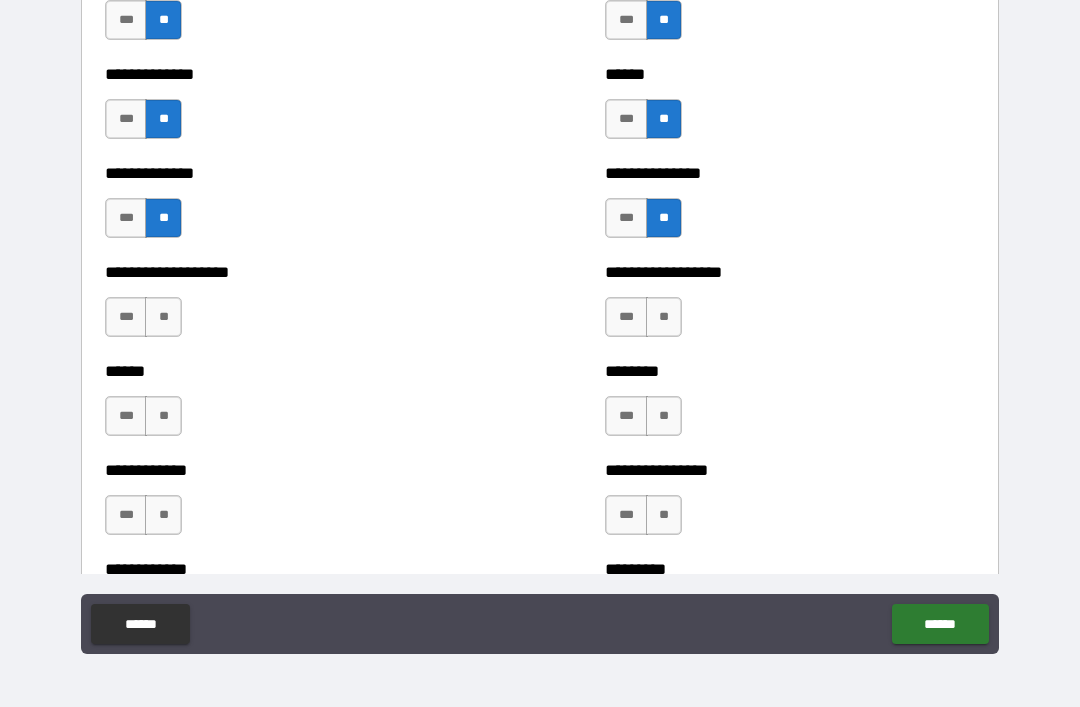 click on "**" at bounding box center [664, 317] 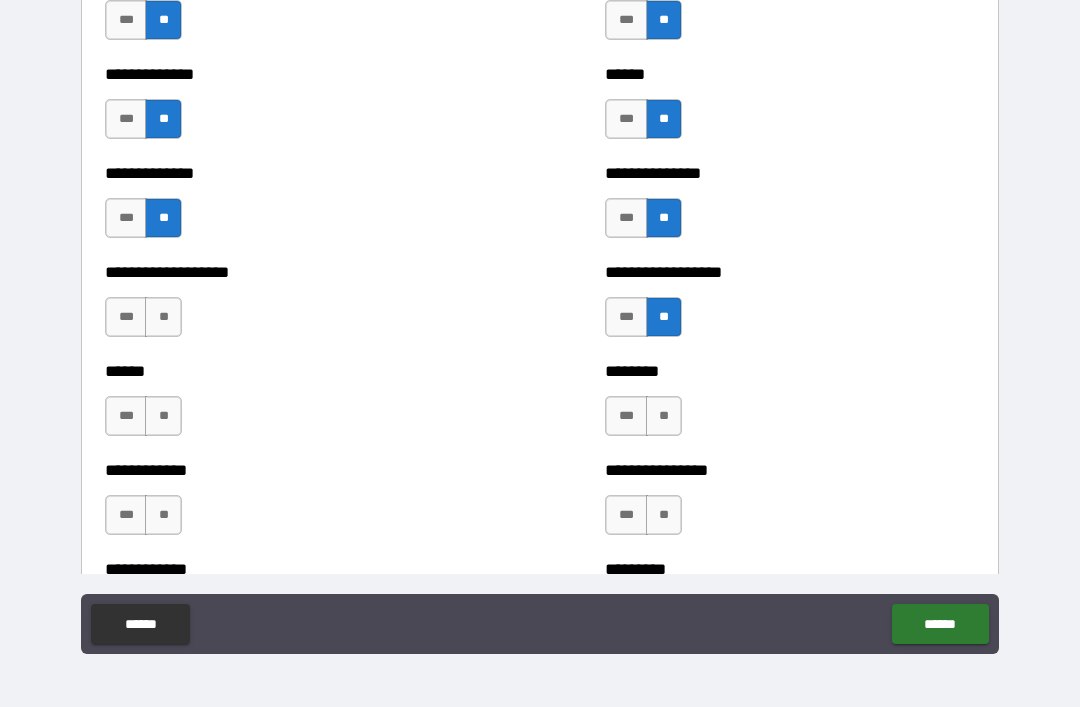 click on "**" at bounding box center (664, 416) 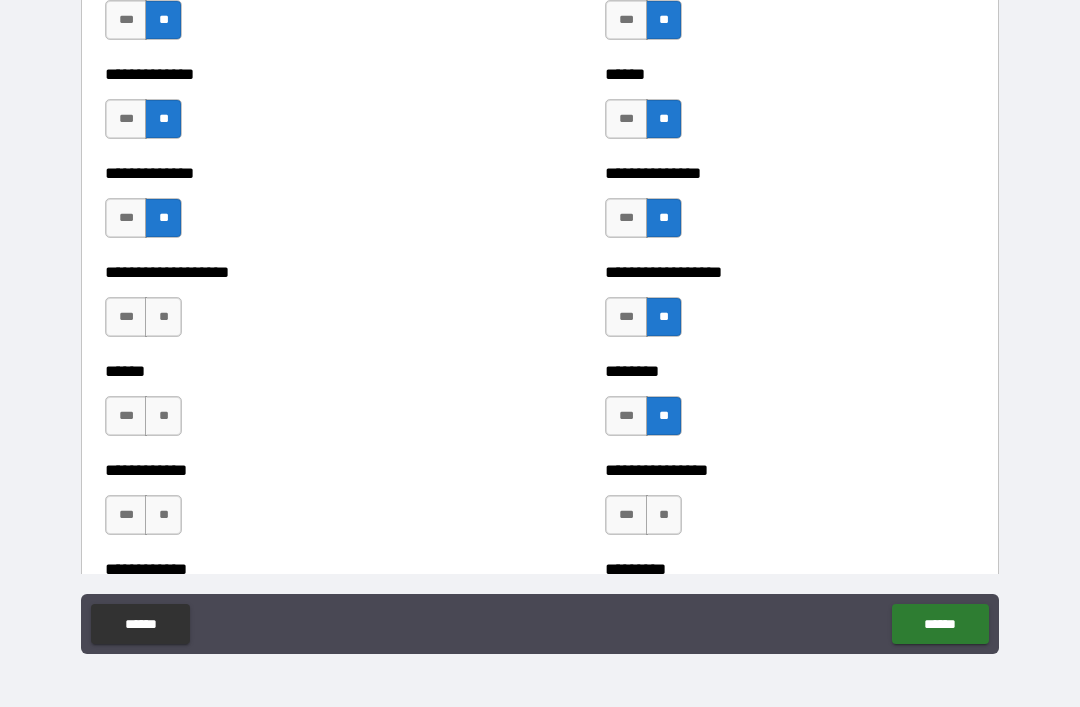 click on "**" at bounding box center [664, 515] 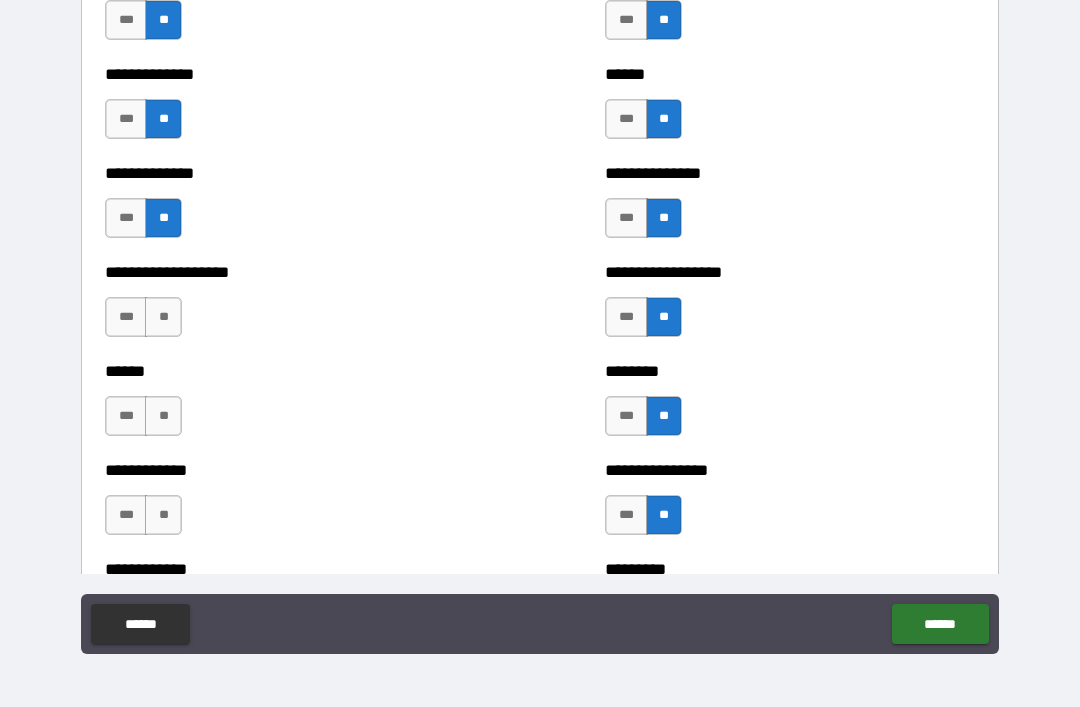 click on "**" at bounding box center (163, 515) 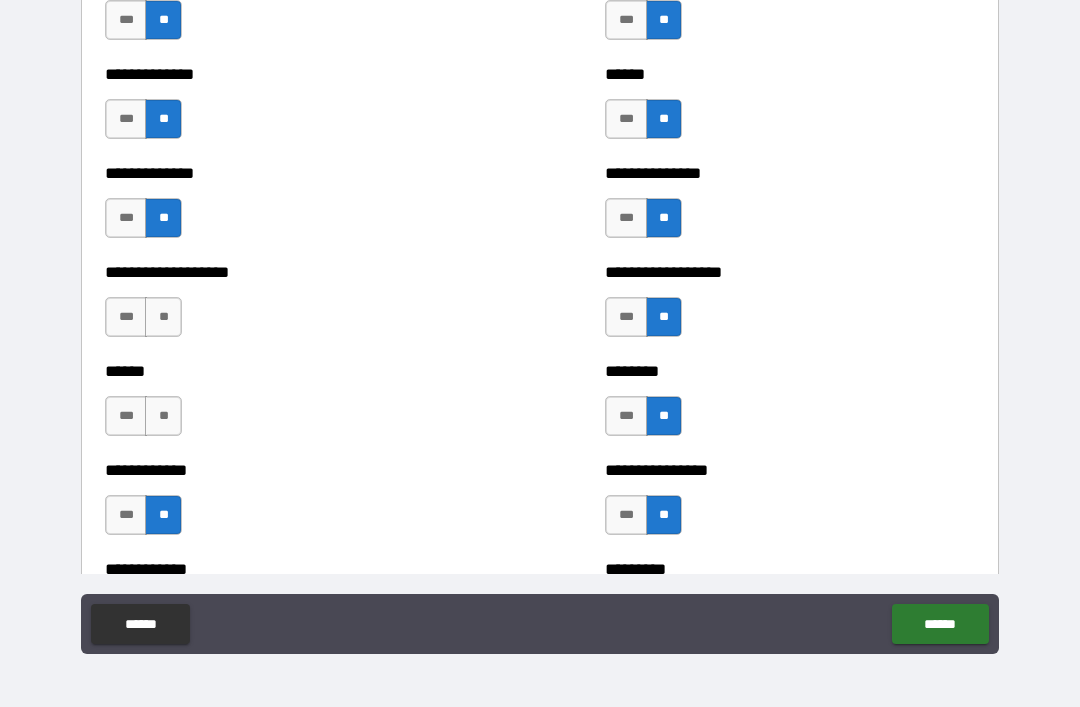 click on "***" at bounding box center (126, 416) 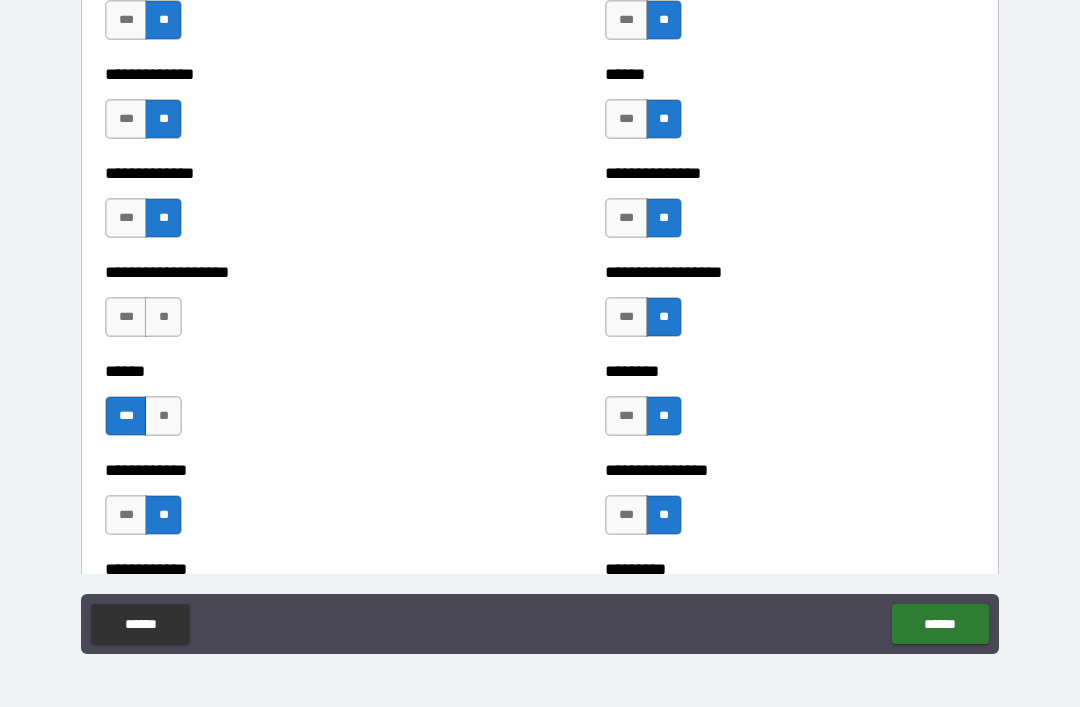click on "**" at bounding box center (163, 317) 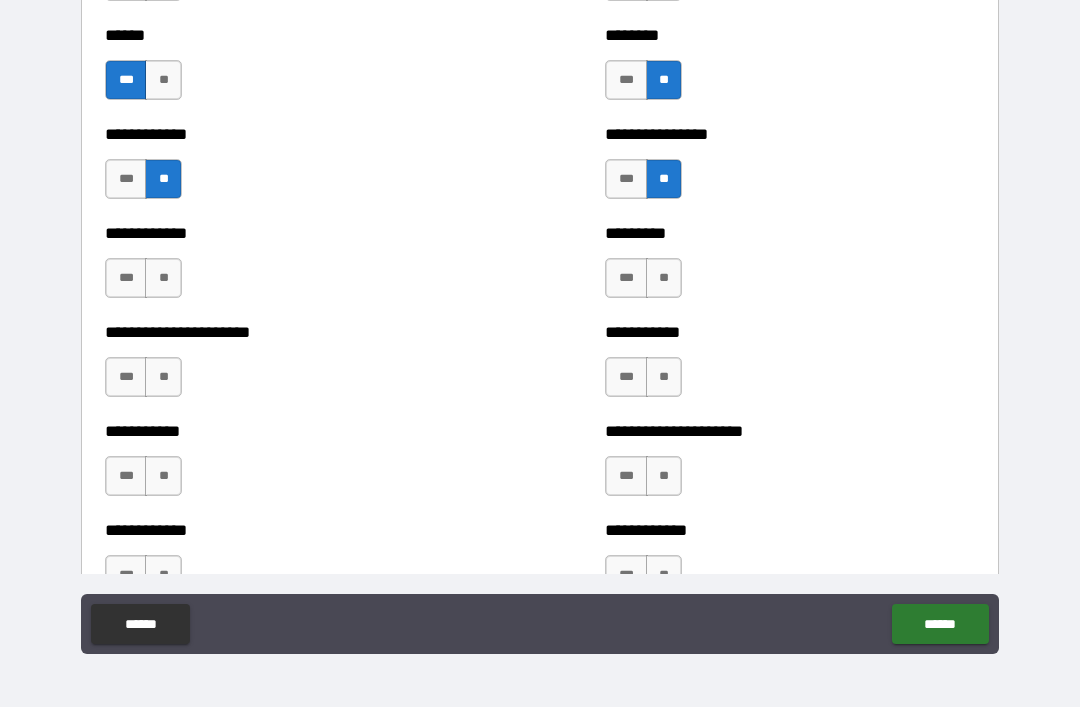 scroll, scrollTop: 4951, scrollLeft: 0, axis: vertical 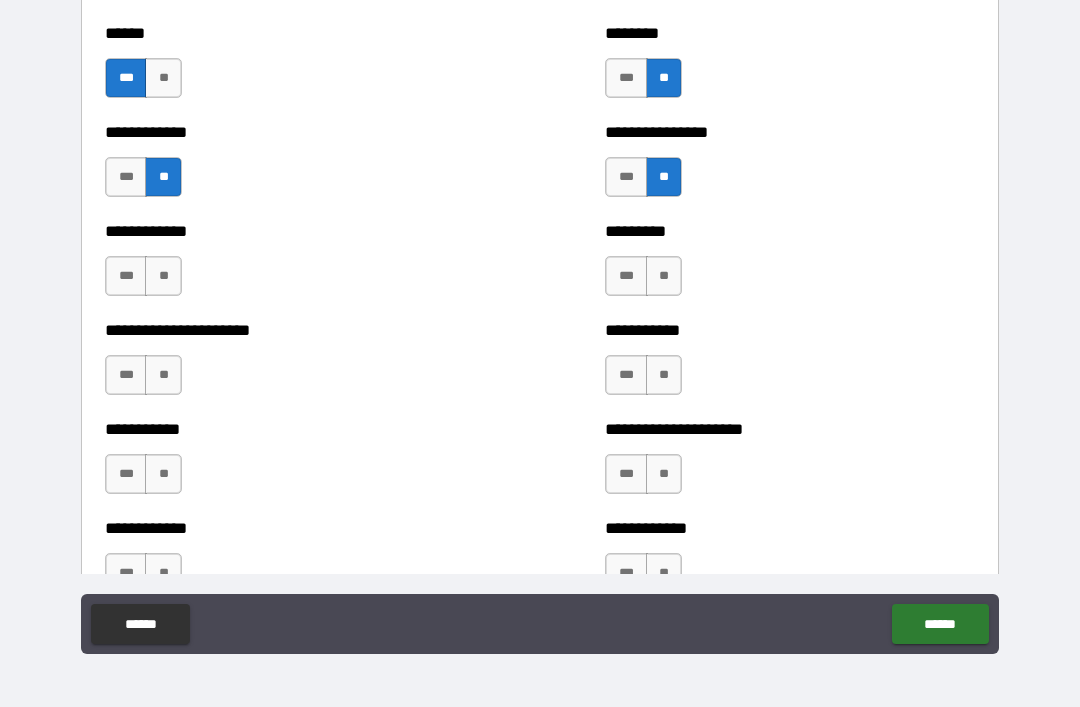 click on "**" at bounding box center [664, 276] 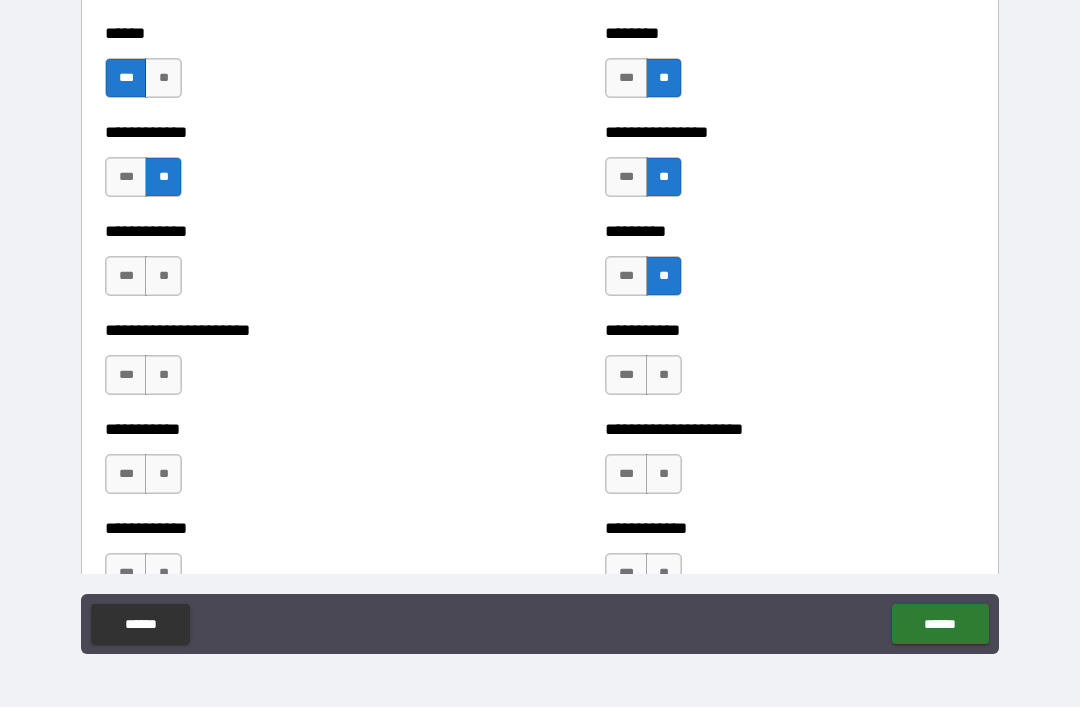 click on "**" at bounding box center [664, 474] 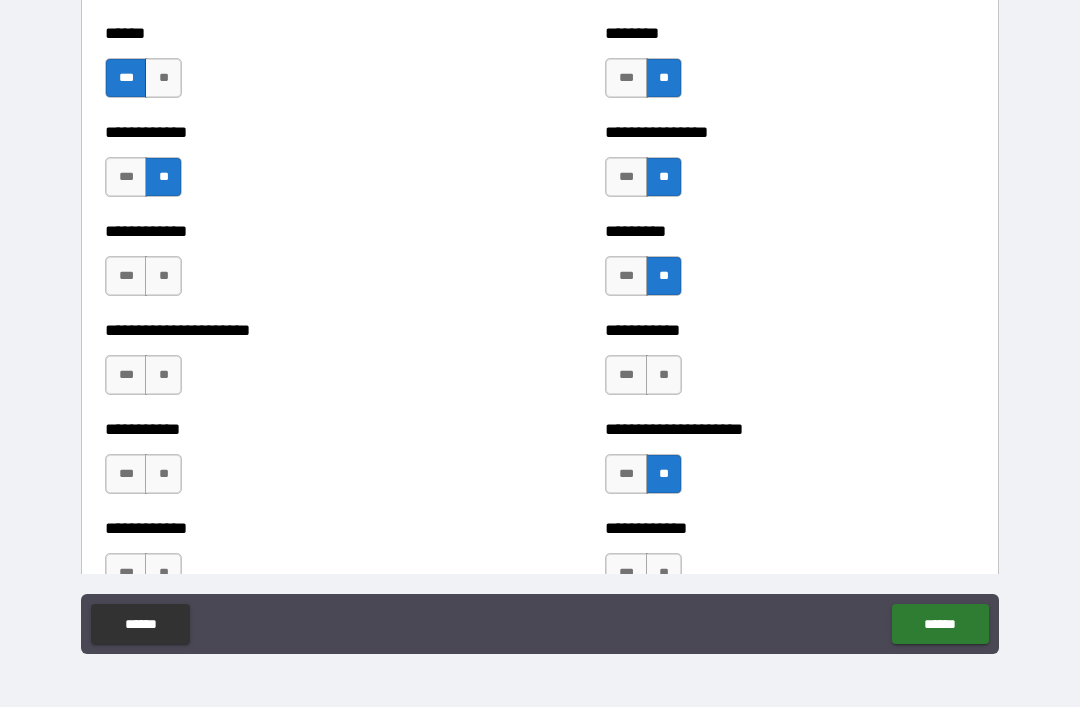 click on "**" at bounding box center (163, 474) 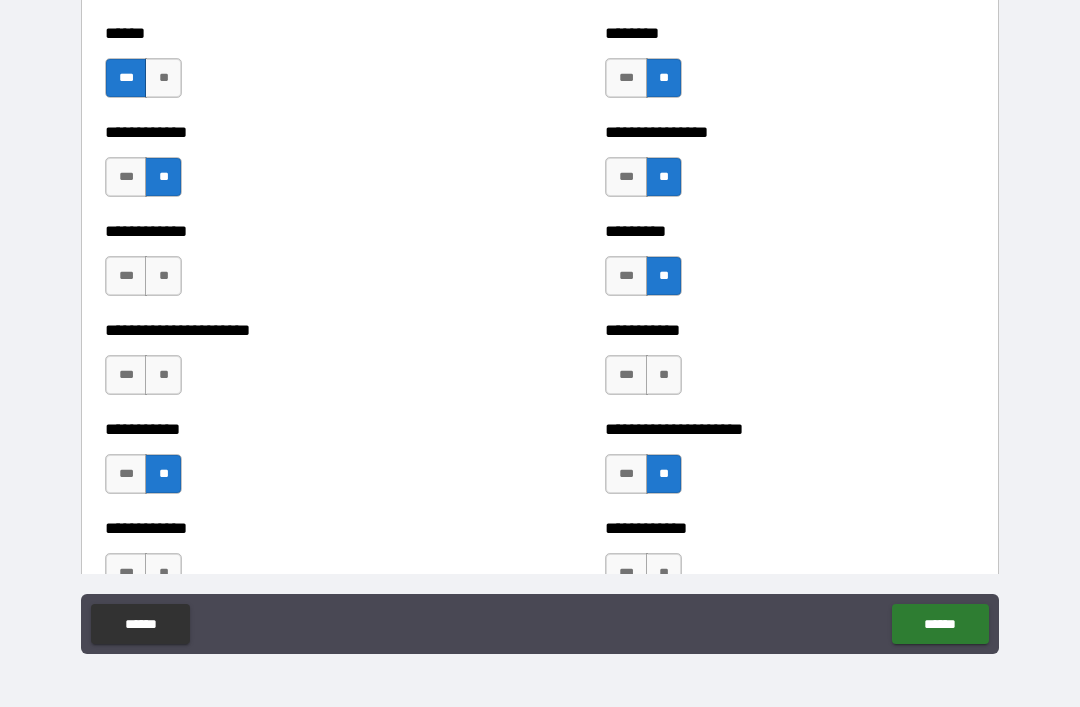 click on "***" at bounding box center [126, 276] 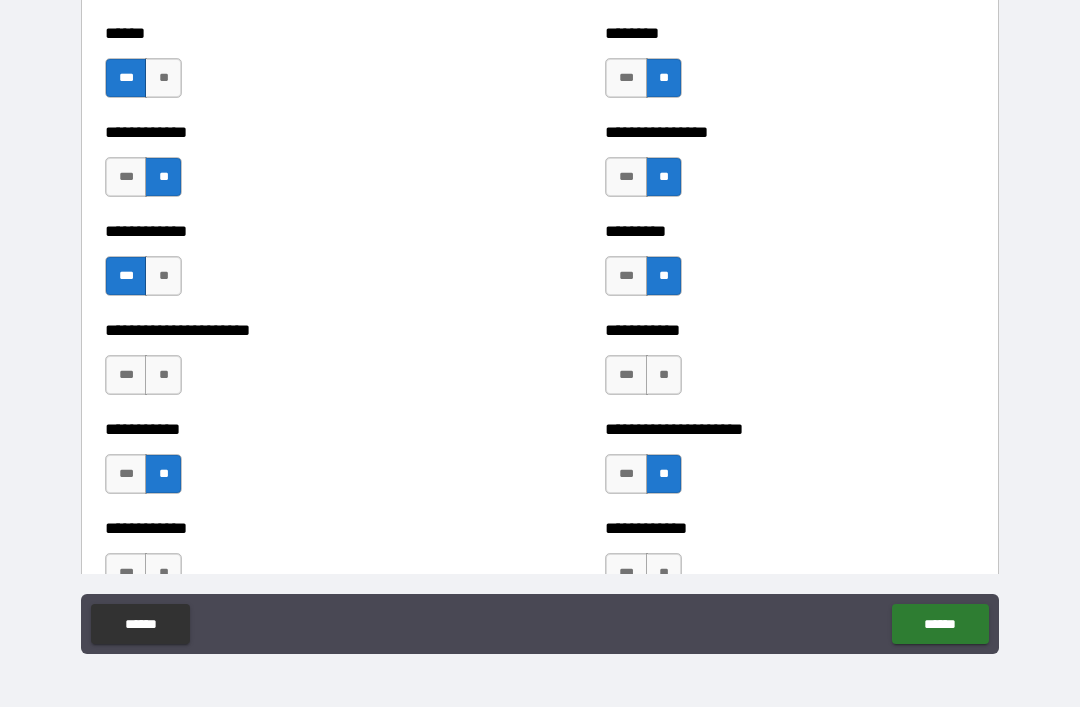 click on "**" at bounding box center [163, 375] 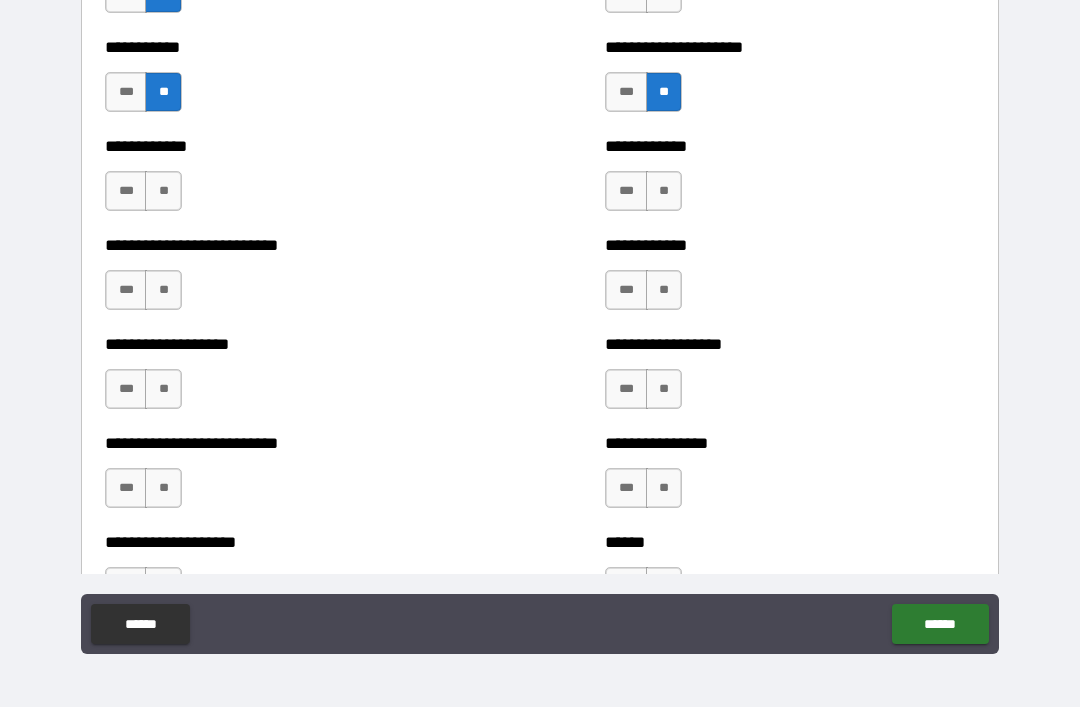 scroll, scrollTop: 5334, scrollLeft: 0, axis: vertical 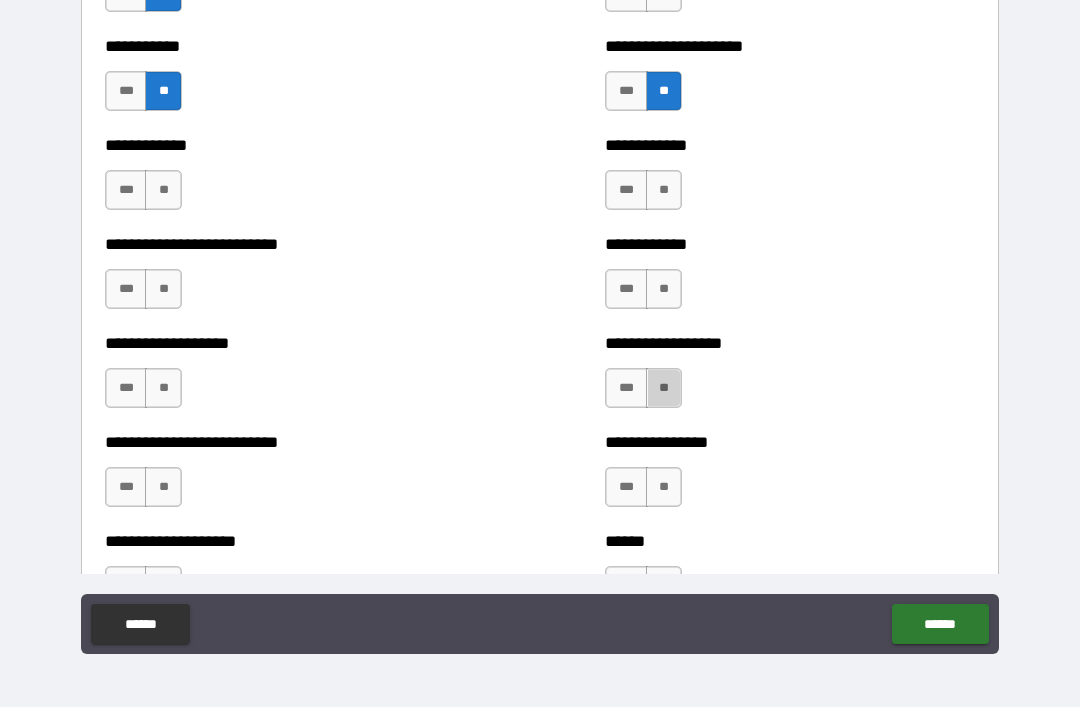click on "**" at bounding box center (664, 388) 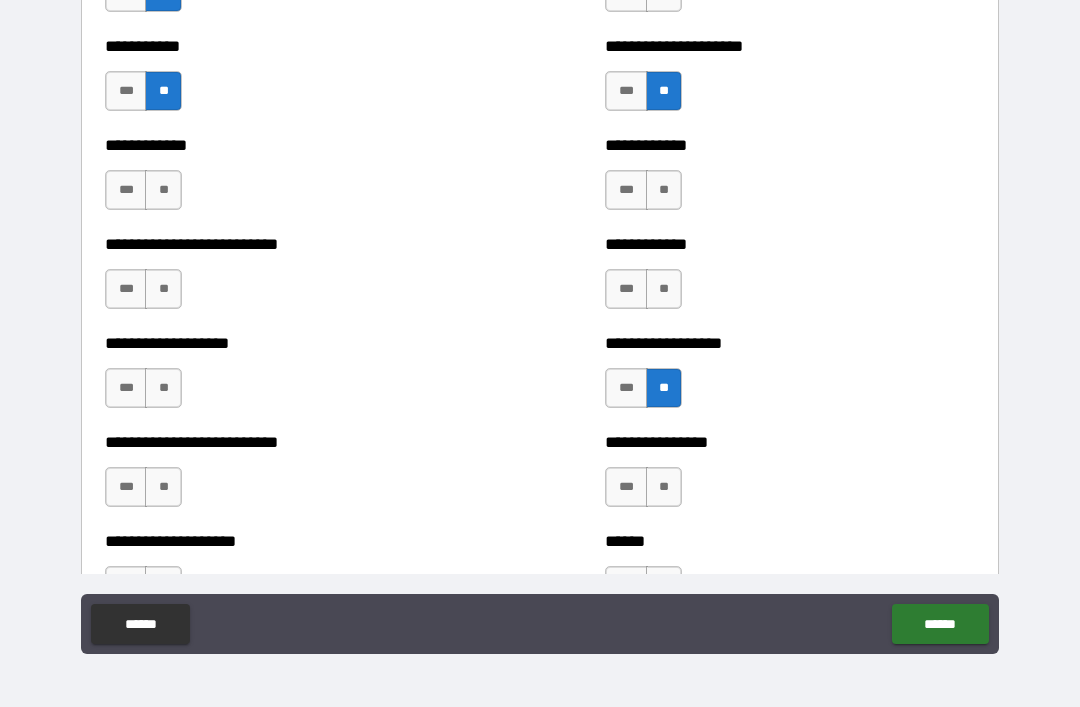 click on "**" at bounding box center (664, 289) 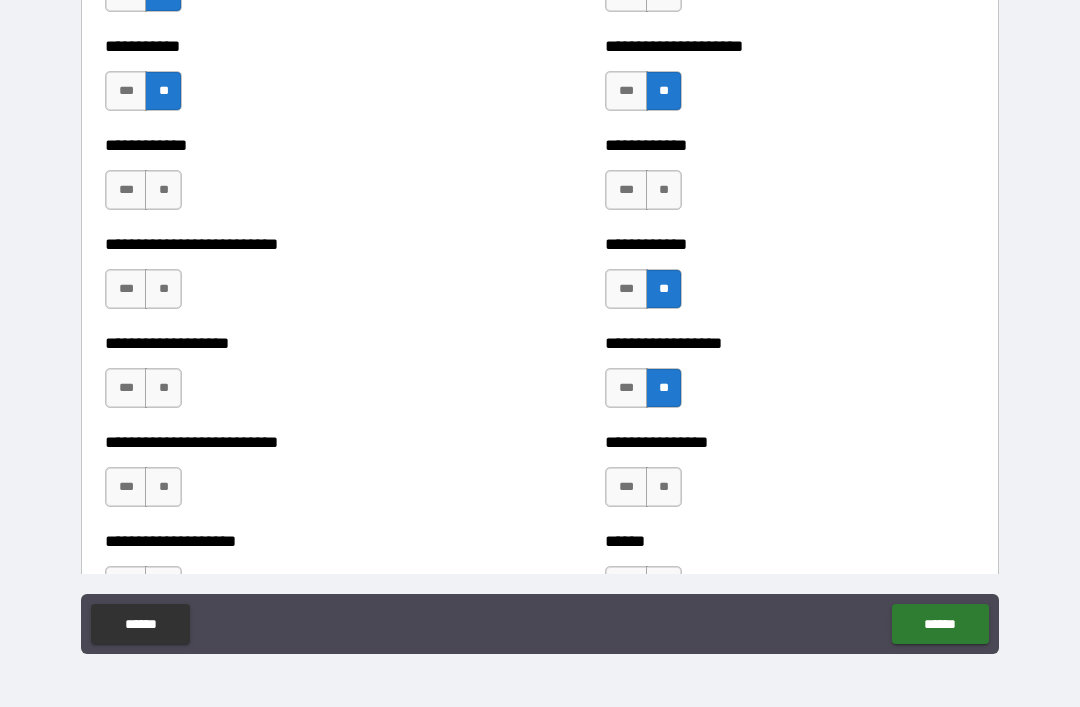 click on "**" at bounding box center (664, 190) 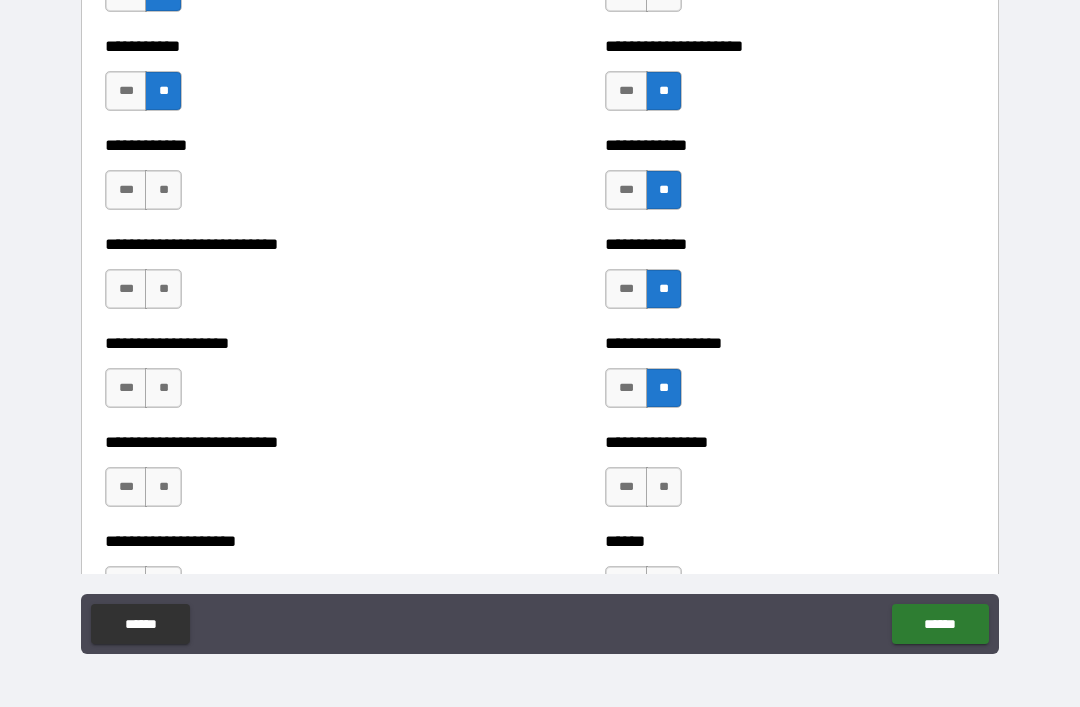 click on "**" at bounding box center [664, 487] 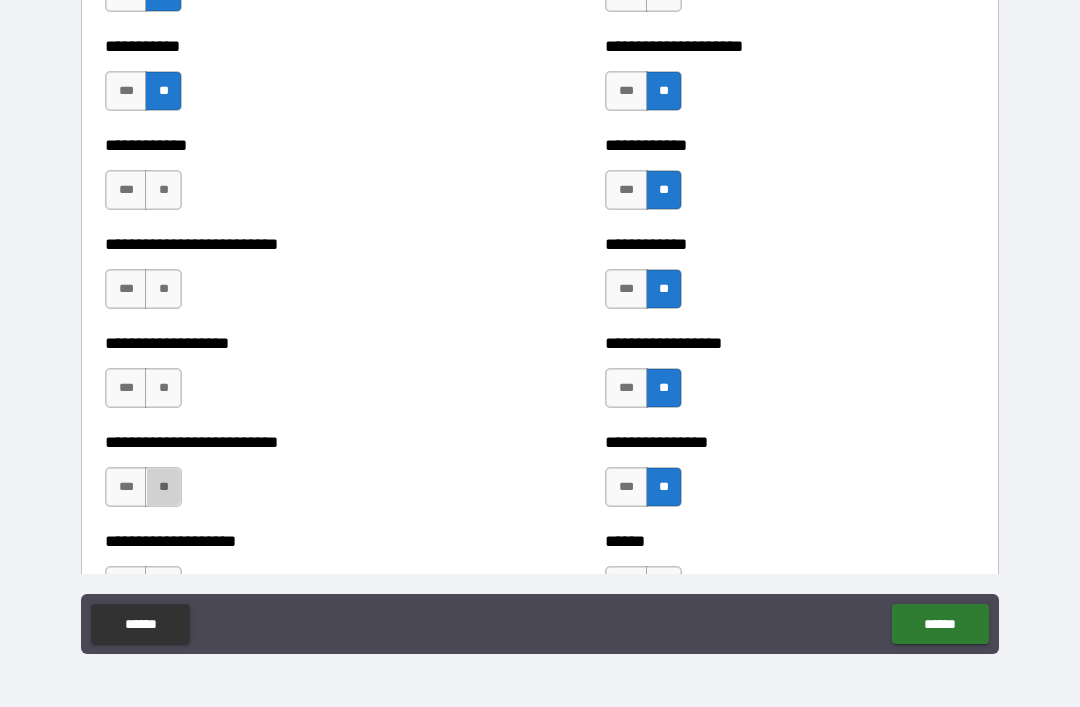 click on "**" at bounding box center [163, 487] 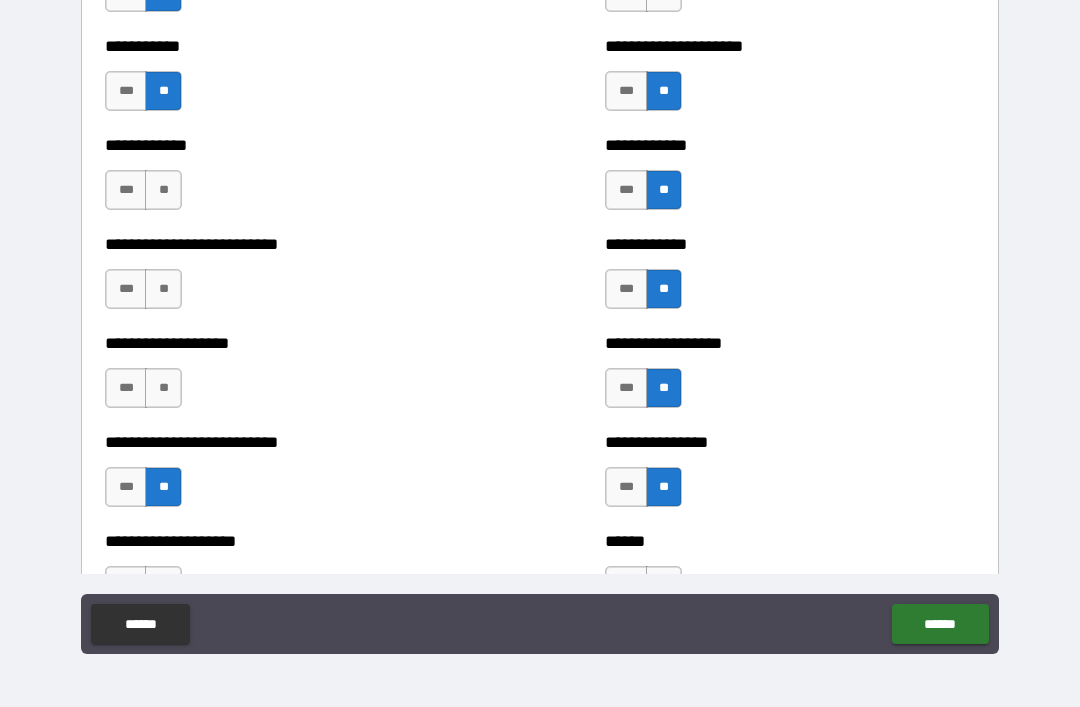 click on "**" at bounding box center [163, 388] 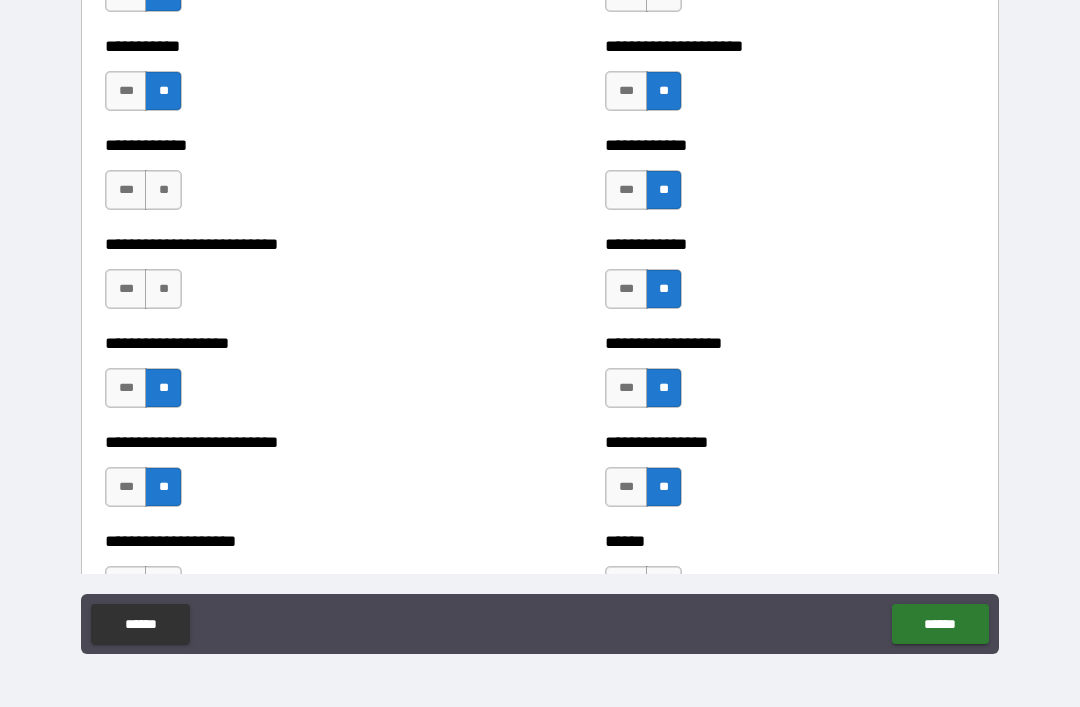 click on "**" at bounding box center [163, 289] 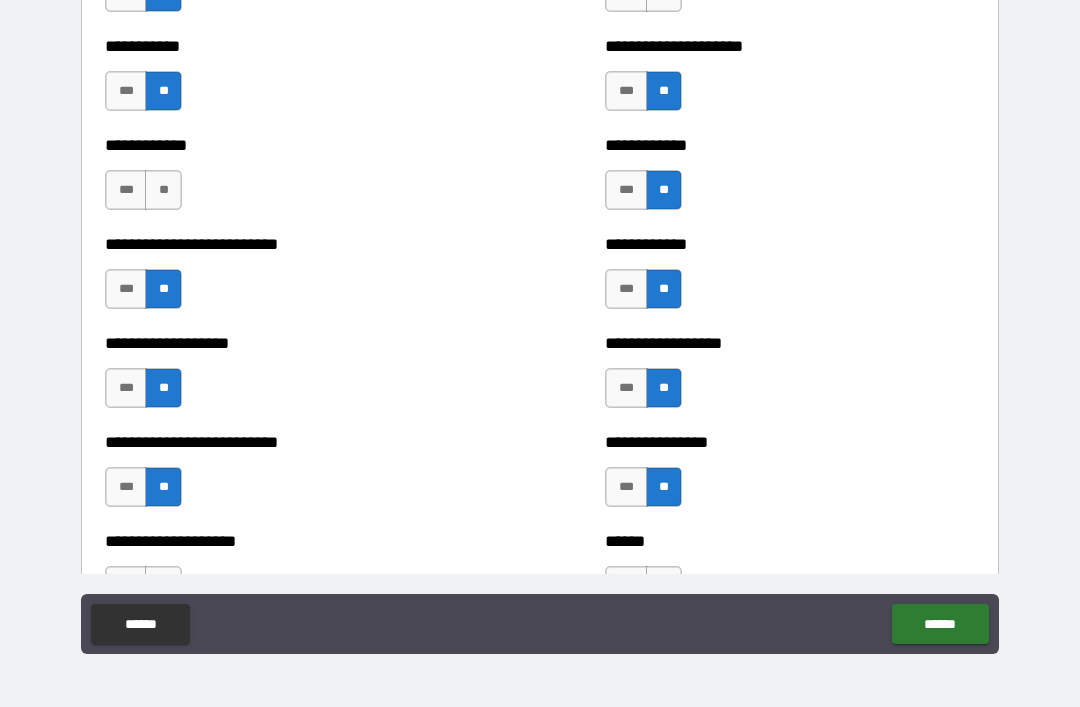 click on "**" at bounding box center [163, 190] 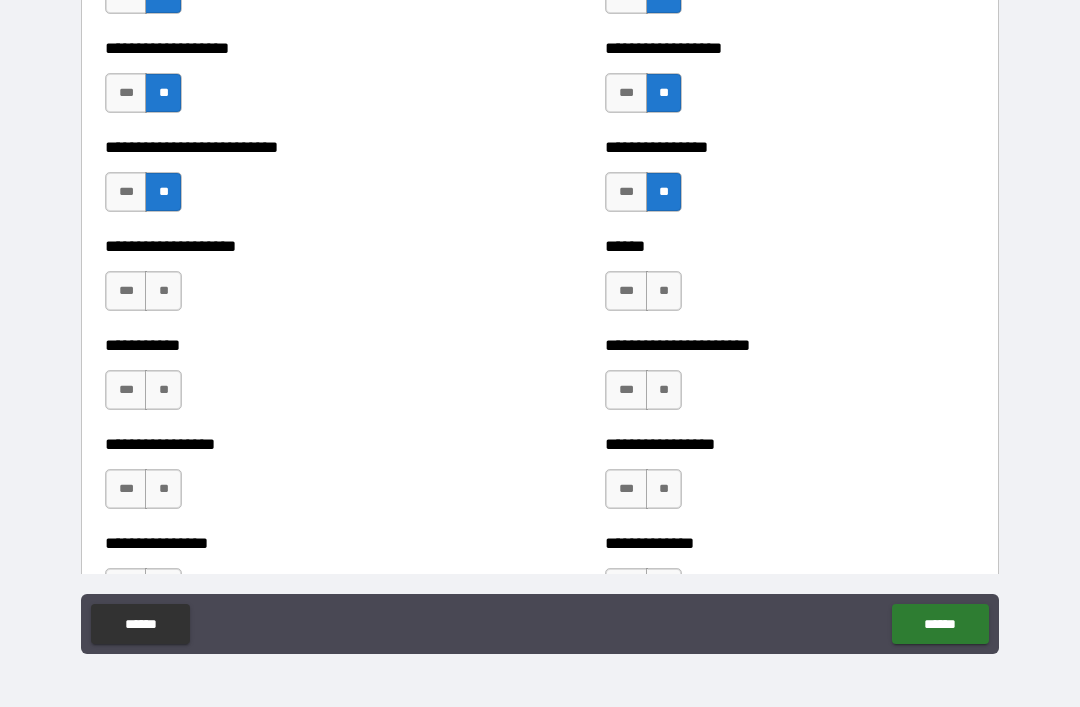 scroll, scrollTop: 5655, scrollLeft: 0, axis: vertical 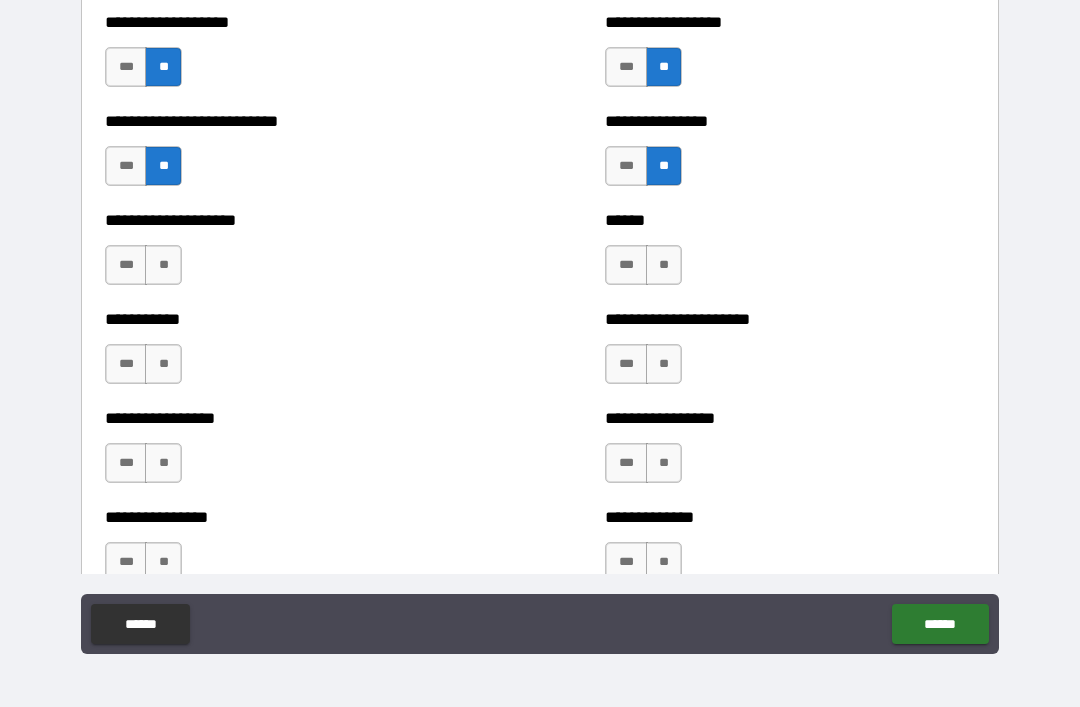 click on "**" at bounding box center [664, 265] 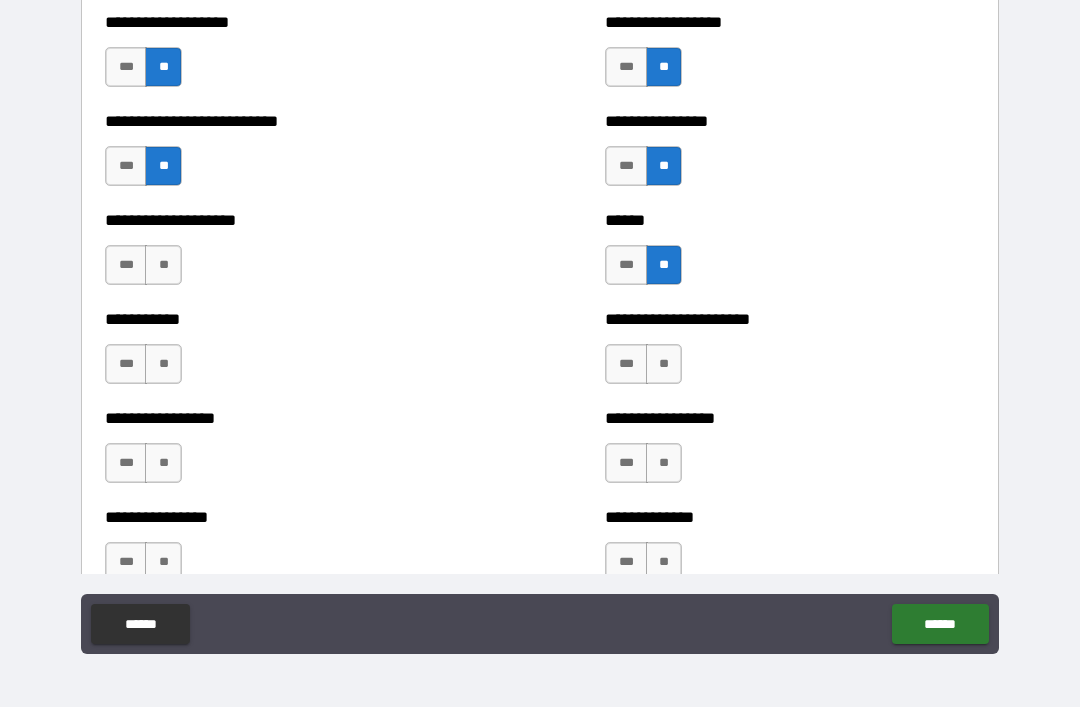 click on "**" at bounding box center (163, 265) 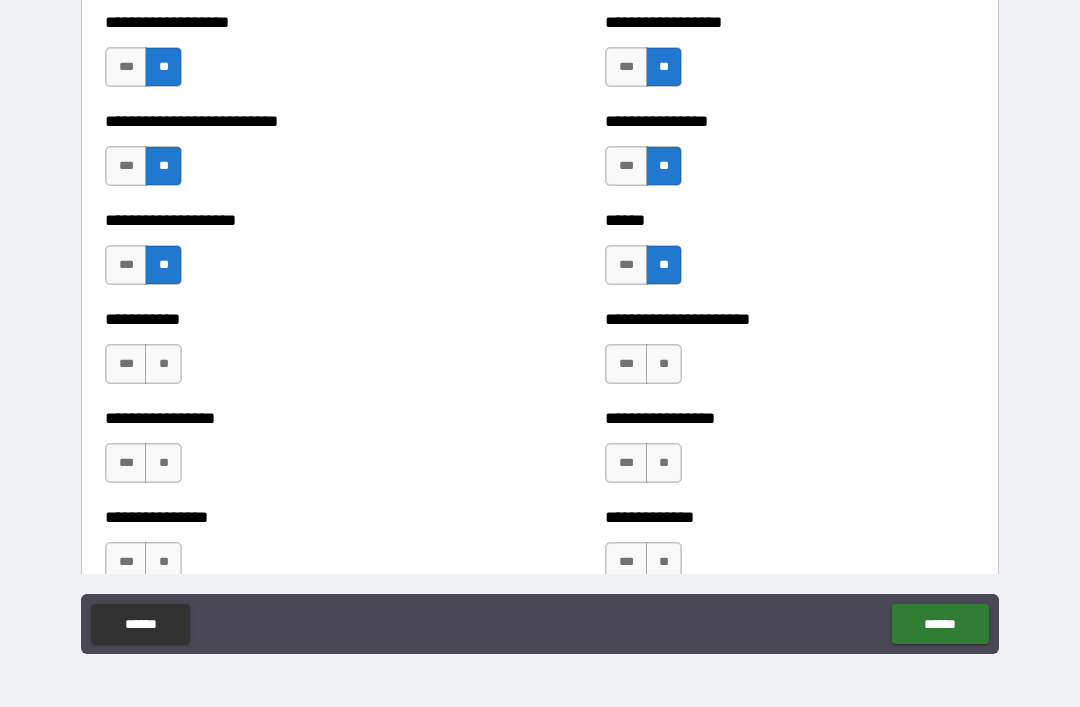 click on "**" at bounding box center (163, 364) 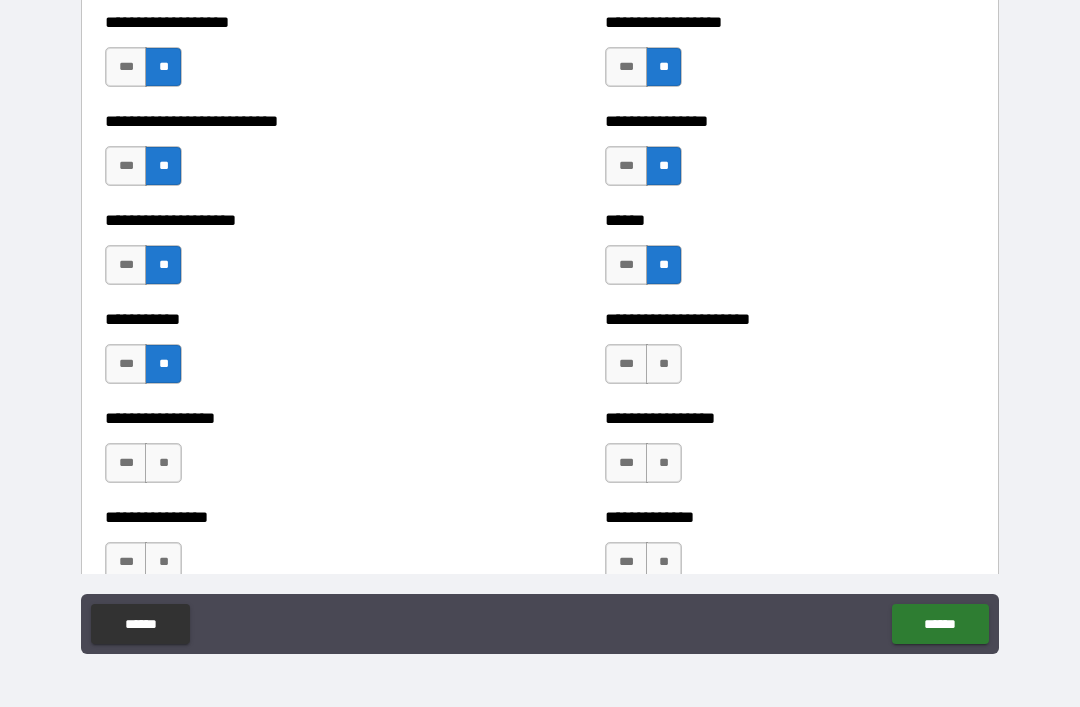 click on "**" at bounding box center (163, 463) 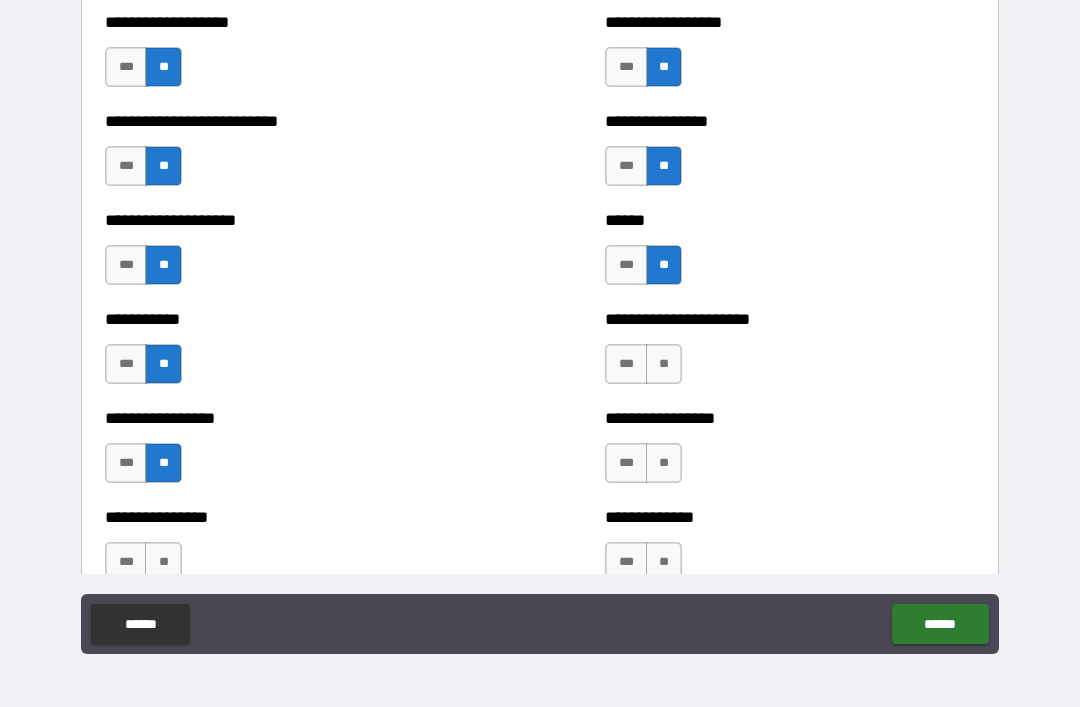 click on "**" at bounding box center [163, 562] 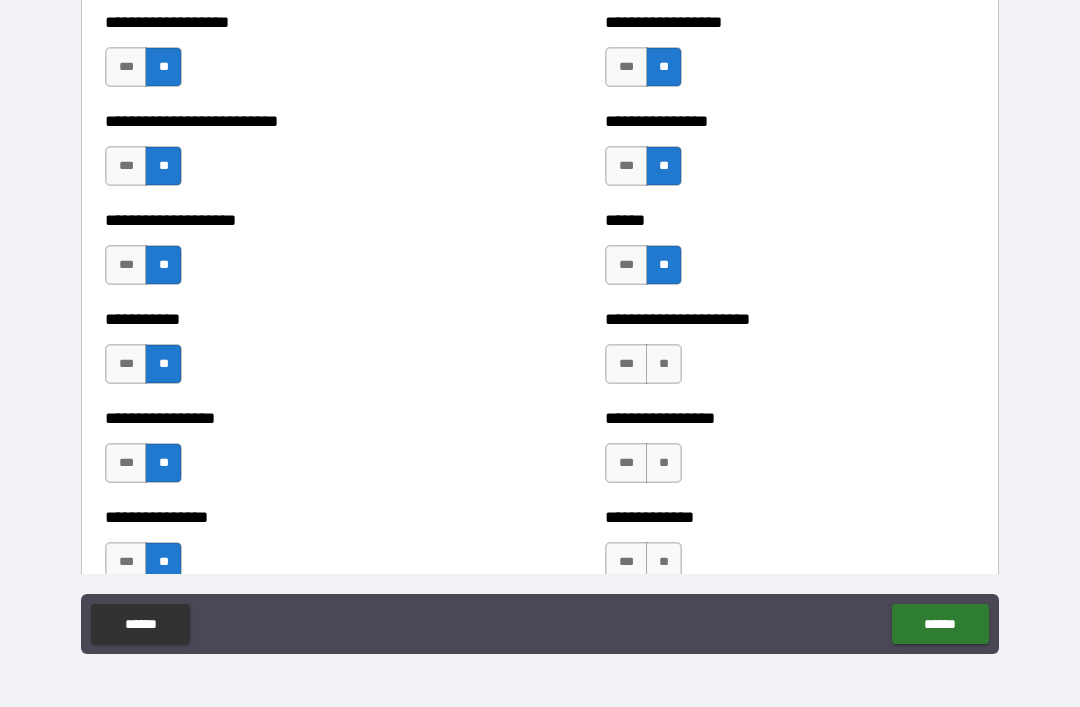 click on "**" at bounding box center [664, 562] 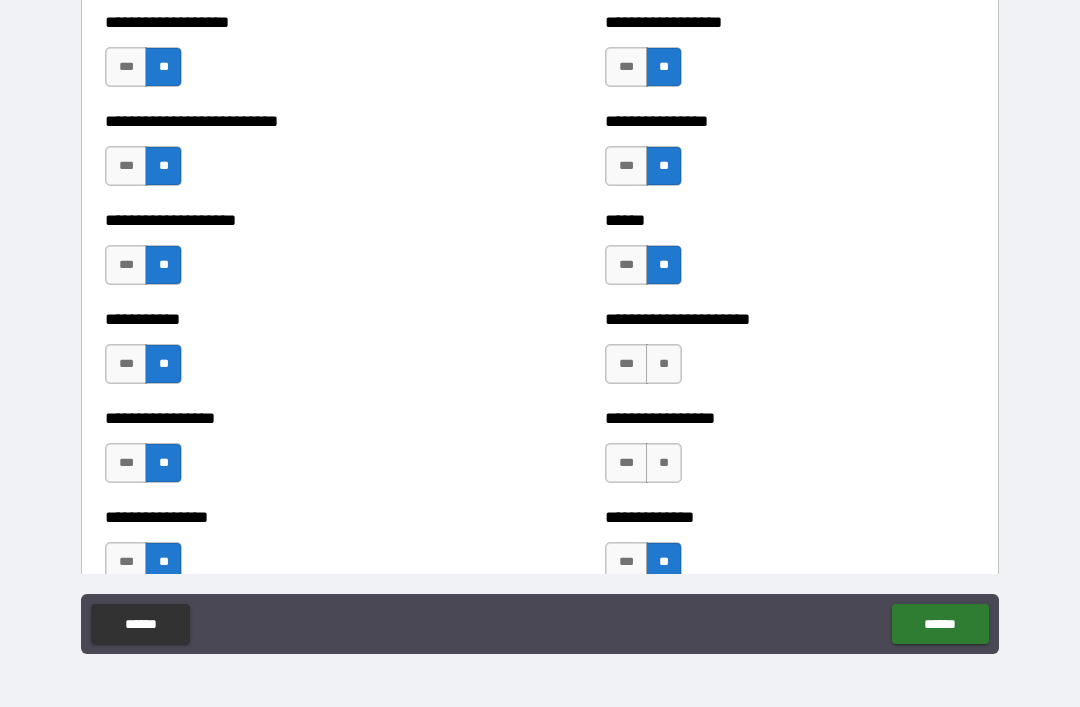 click on "**" at bounding box center (664, 463) 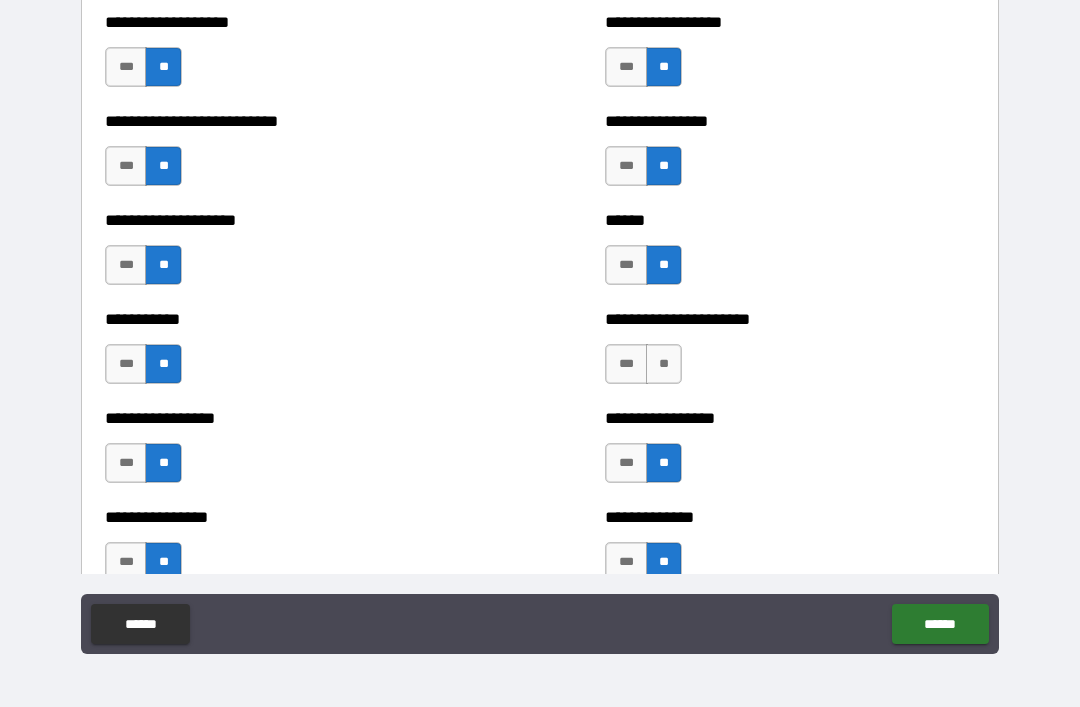 click on "**" at bounding box center [664, 364] 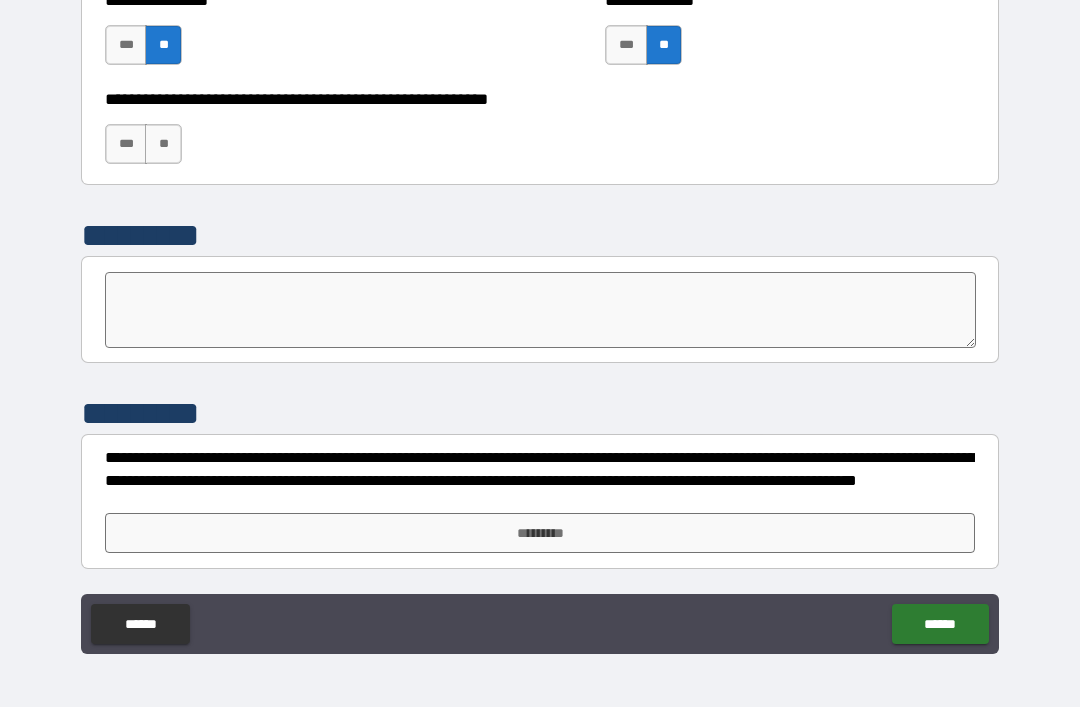 scroll, scrollTop: 6172, scrollLeft: 0, axis: vertical 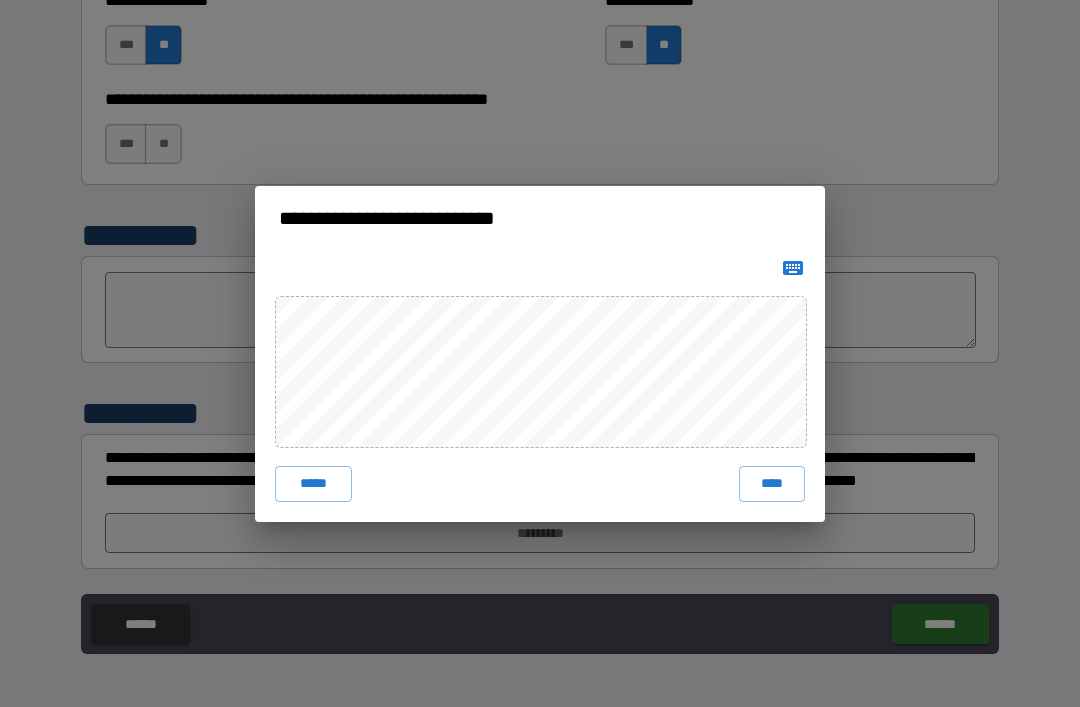 click on "****" at bounding box center (772, 484) 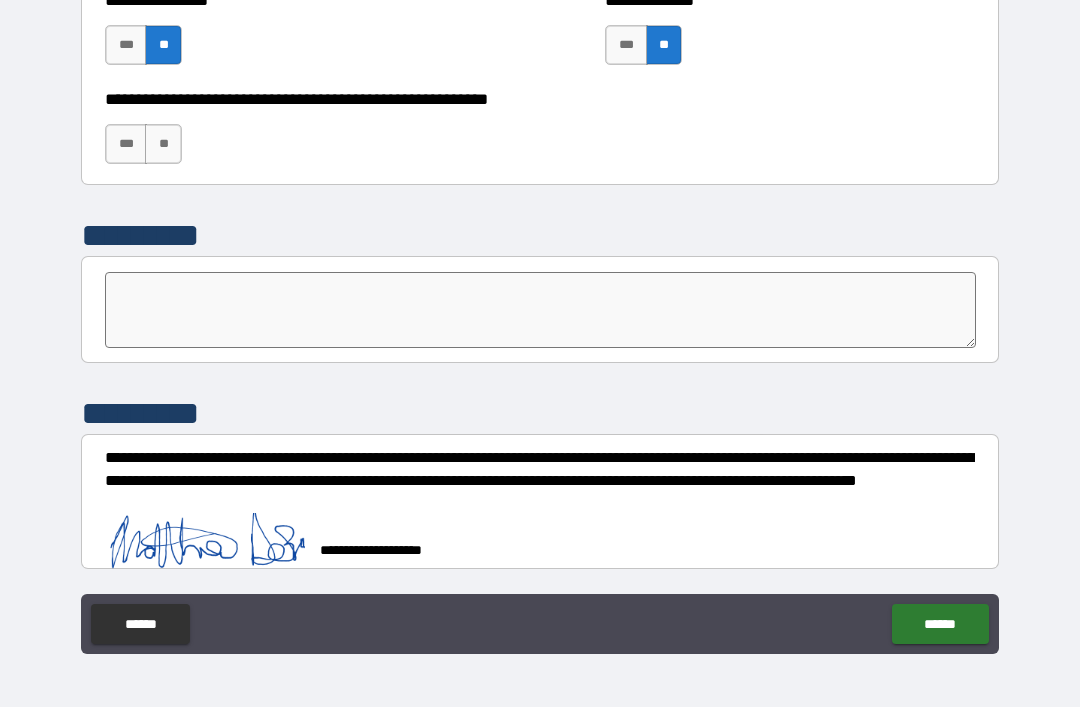 scroll, scrollTop: 6162, scrollLeft: 0, axis: vertical 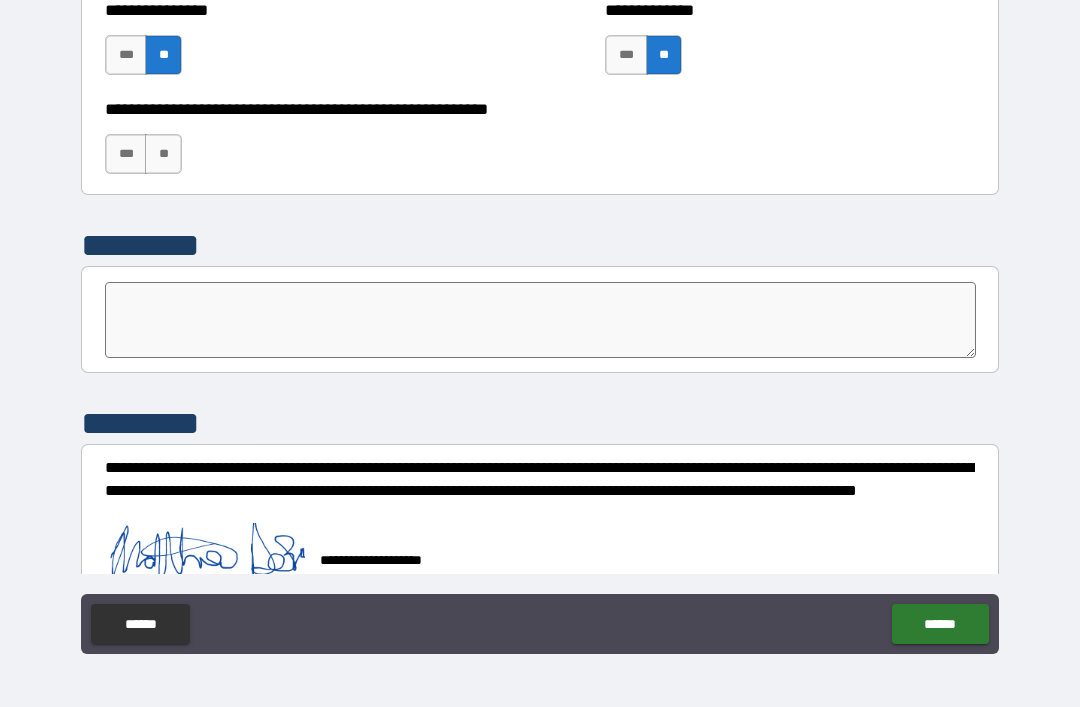 click on "******" at bounding box center [940, 624] 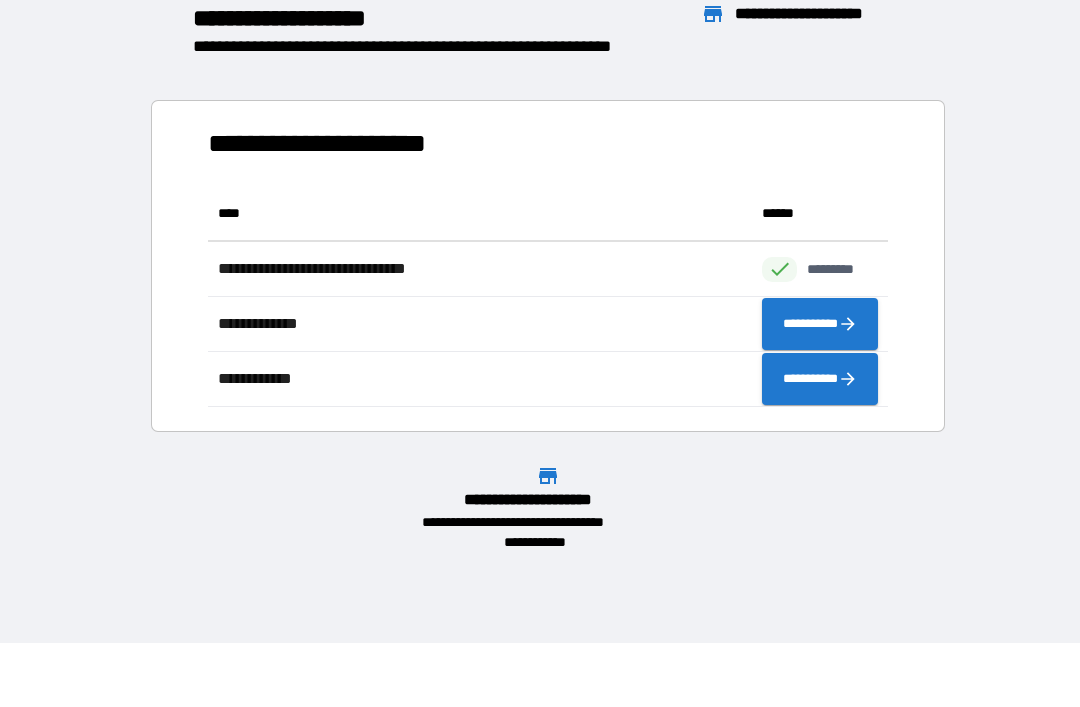 scroll, scrollTop: 221, scrollLeft: 680, axis: both 